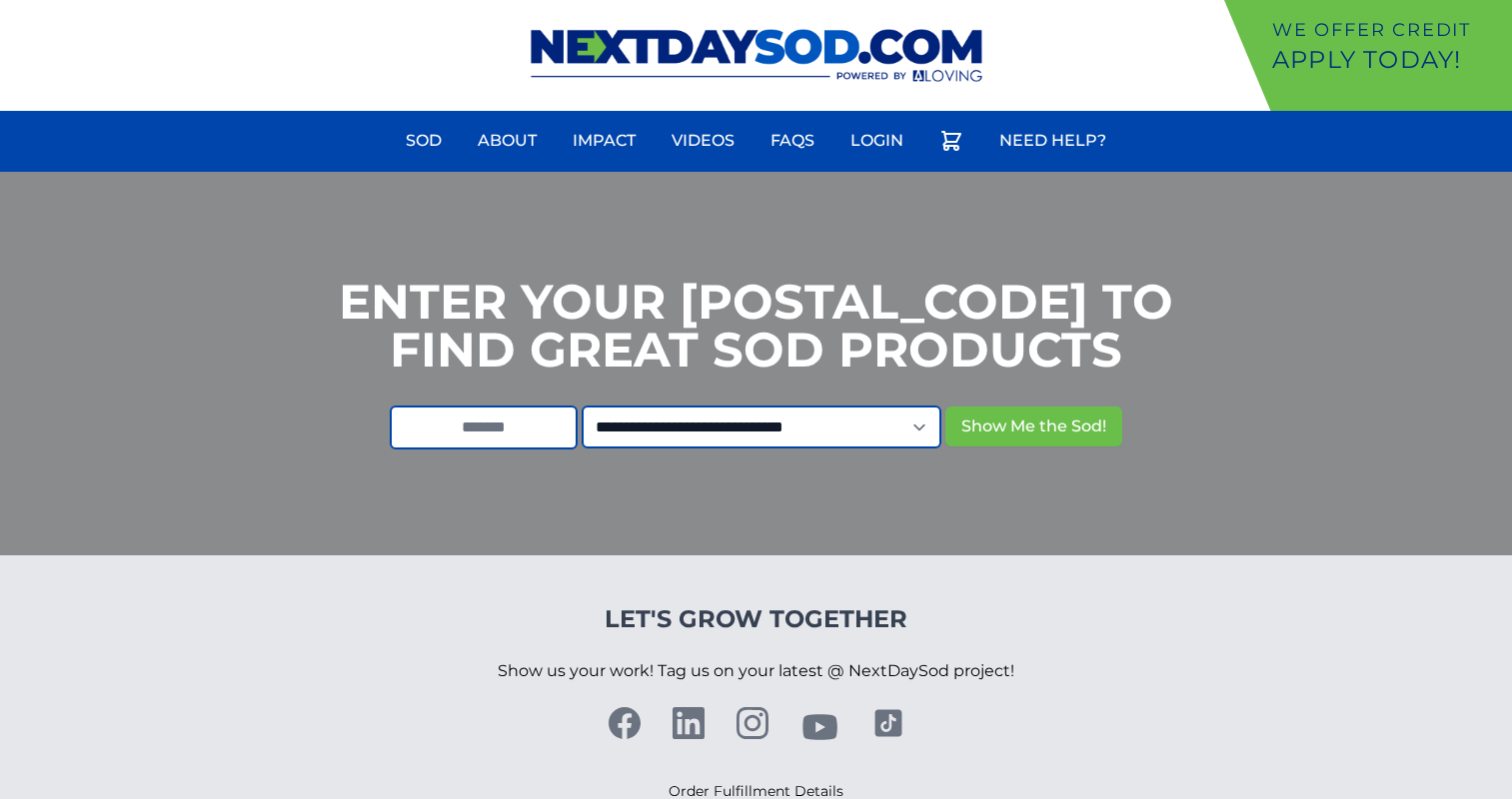 scroll, scrollTop: 0, scrollLeft: 0, axis: both 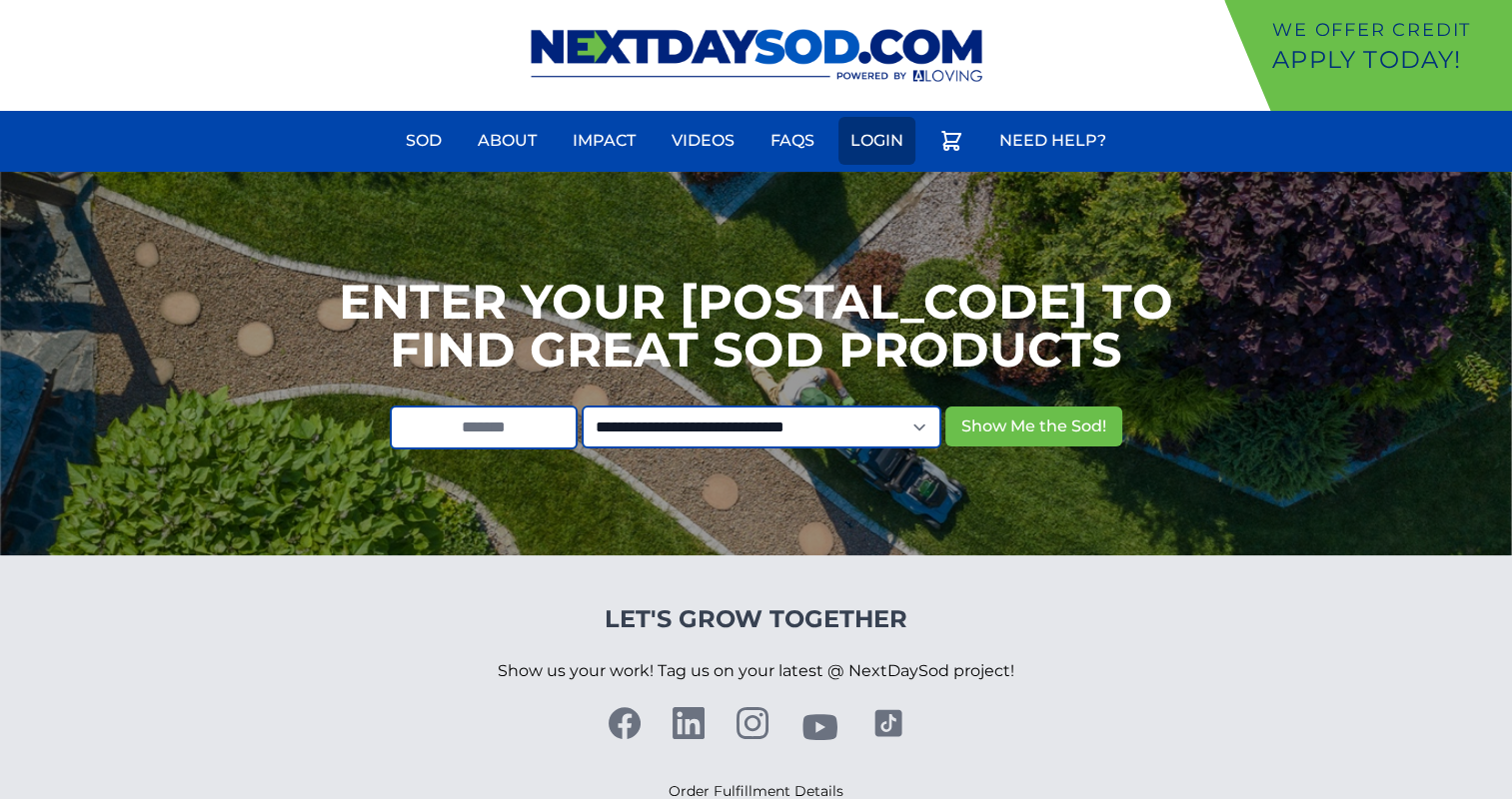 drag, startPoint x: 885, startPoint y: 142, endPoint x: 867, endPoint y: 148, distance: 18.973666 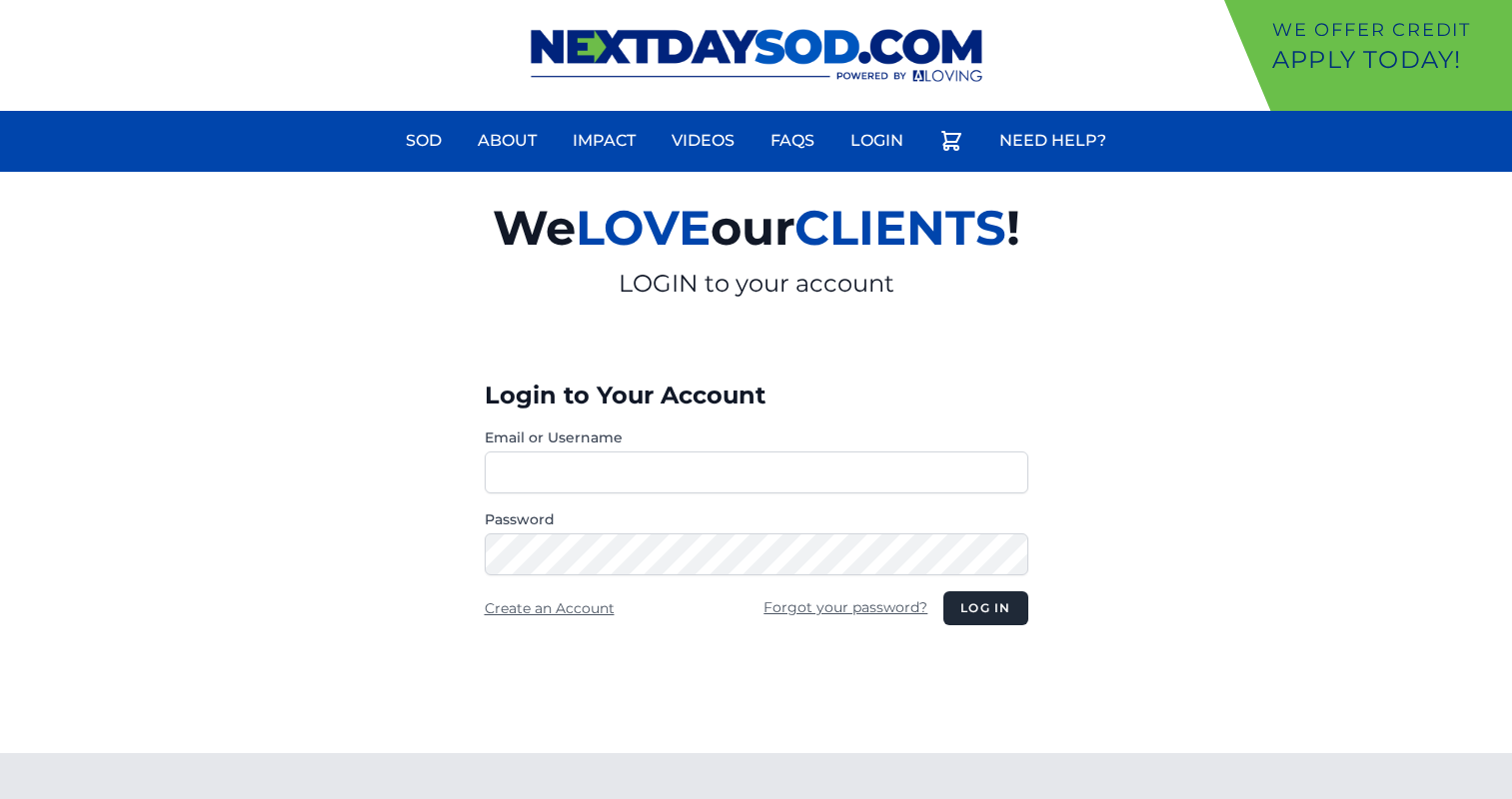 scroll, scrollTop: 0, scrollLeft: 0, axis: both 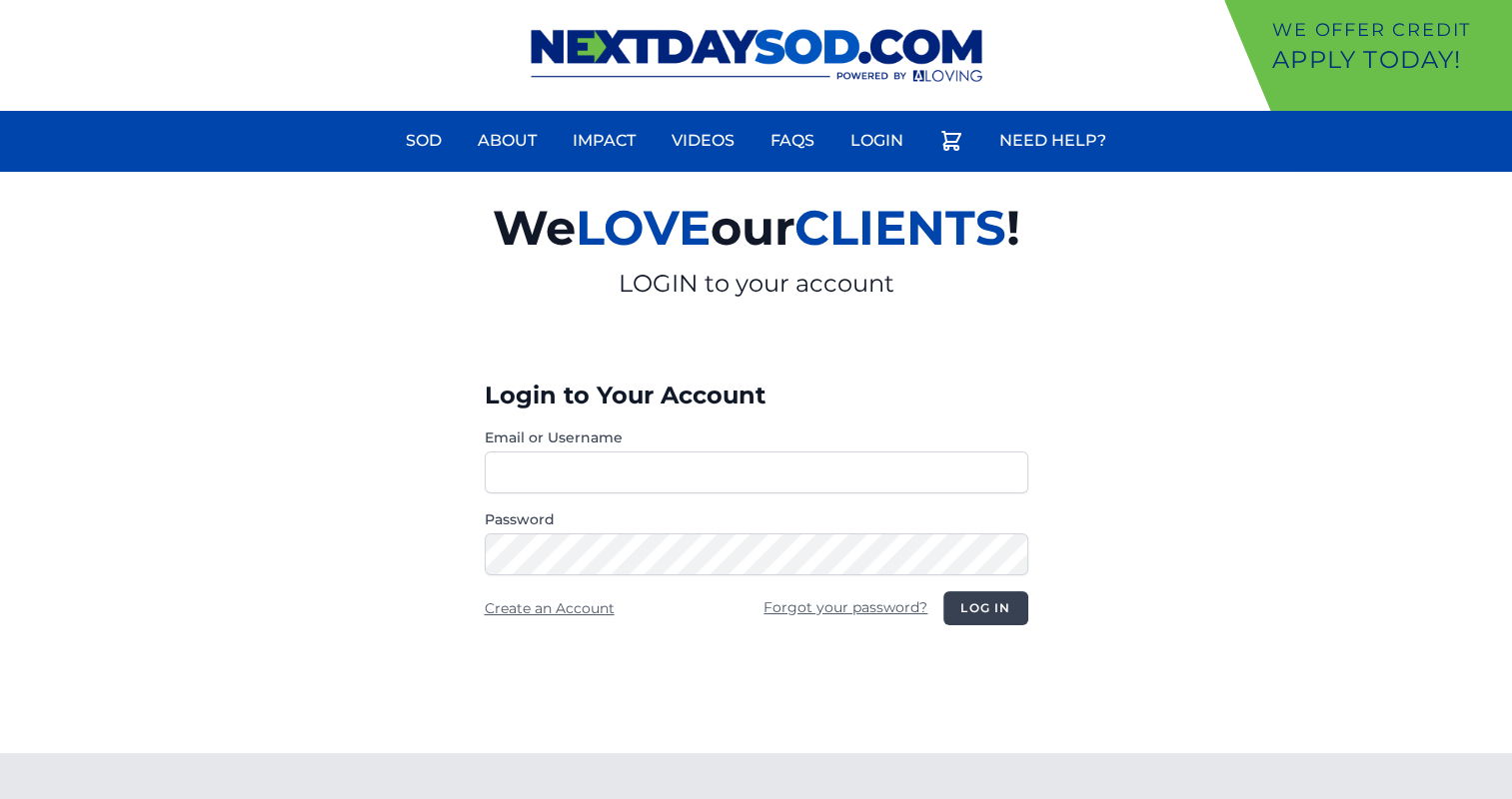 type on "**********" 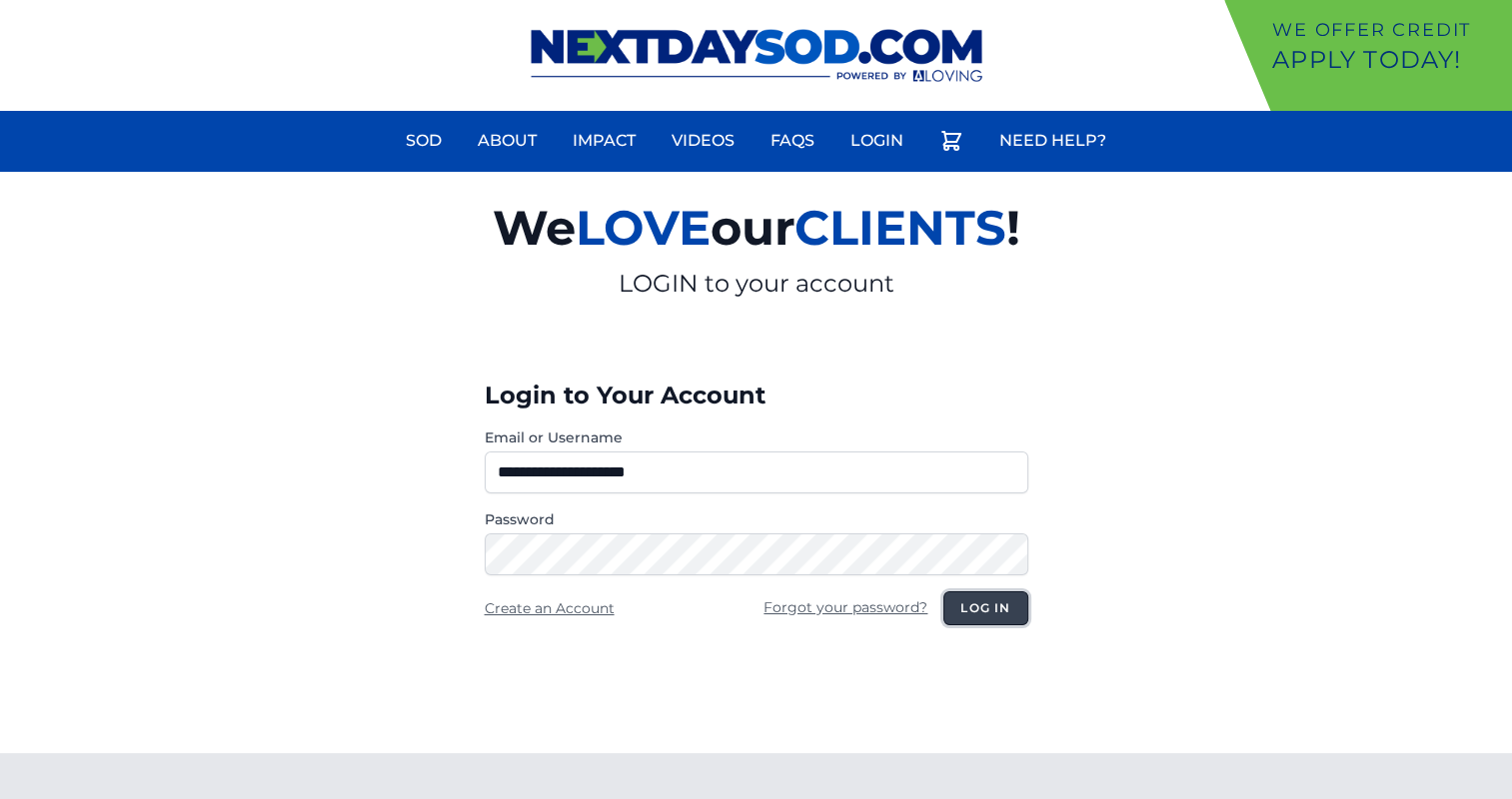 drag, startPoint x: 998, startPoint y: 611, endPoint x: 980, endPoint y: 585, distance: 31.622777 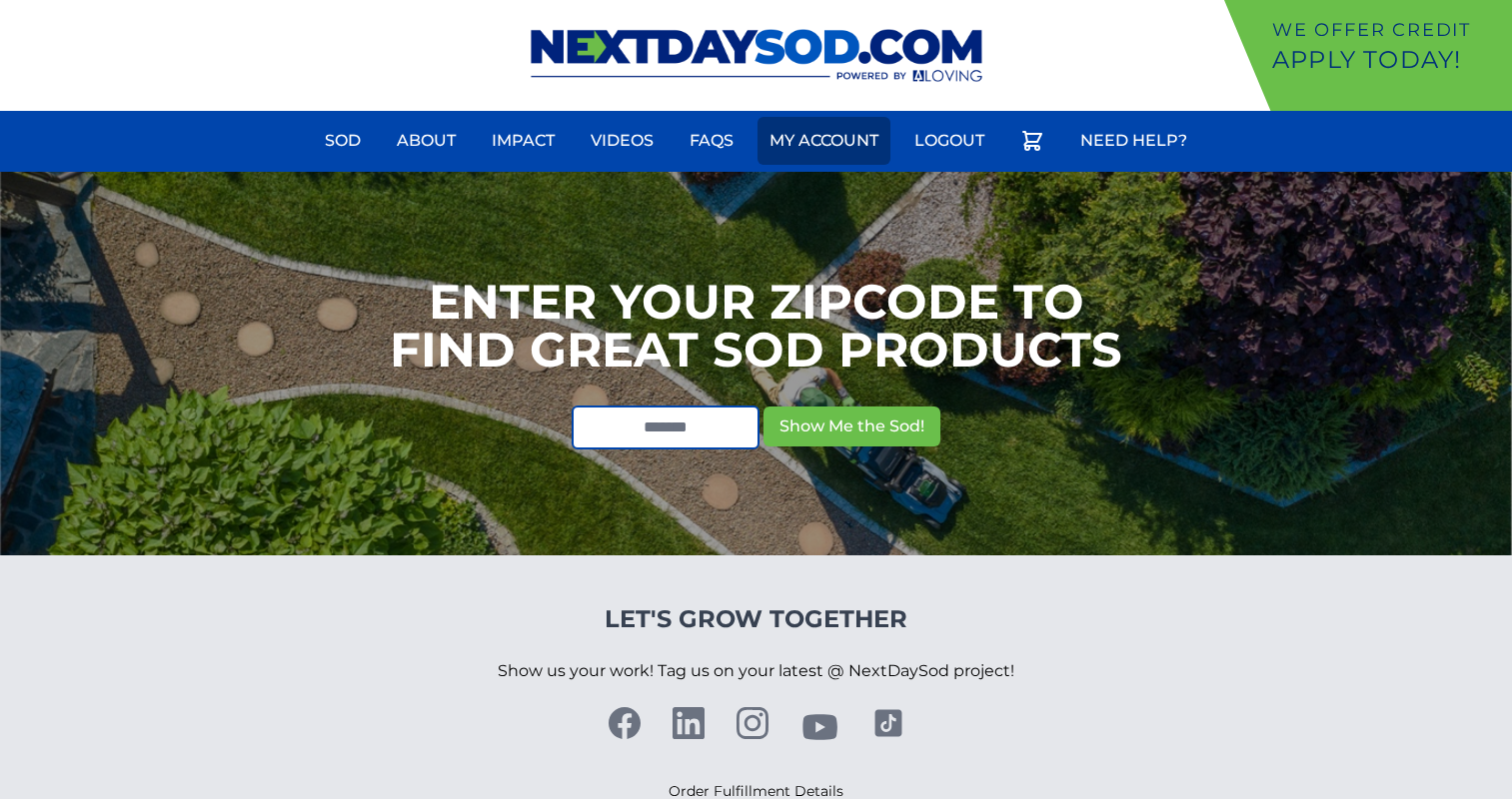 scroll, scrollTop: 0, scrollLeft: 0, axis: both 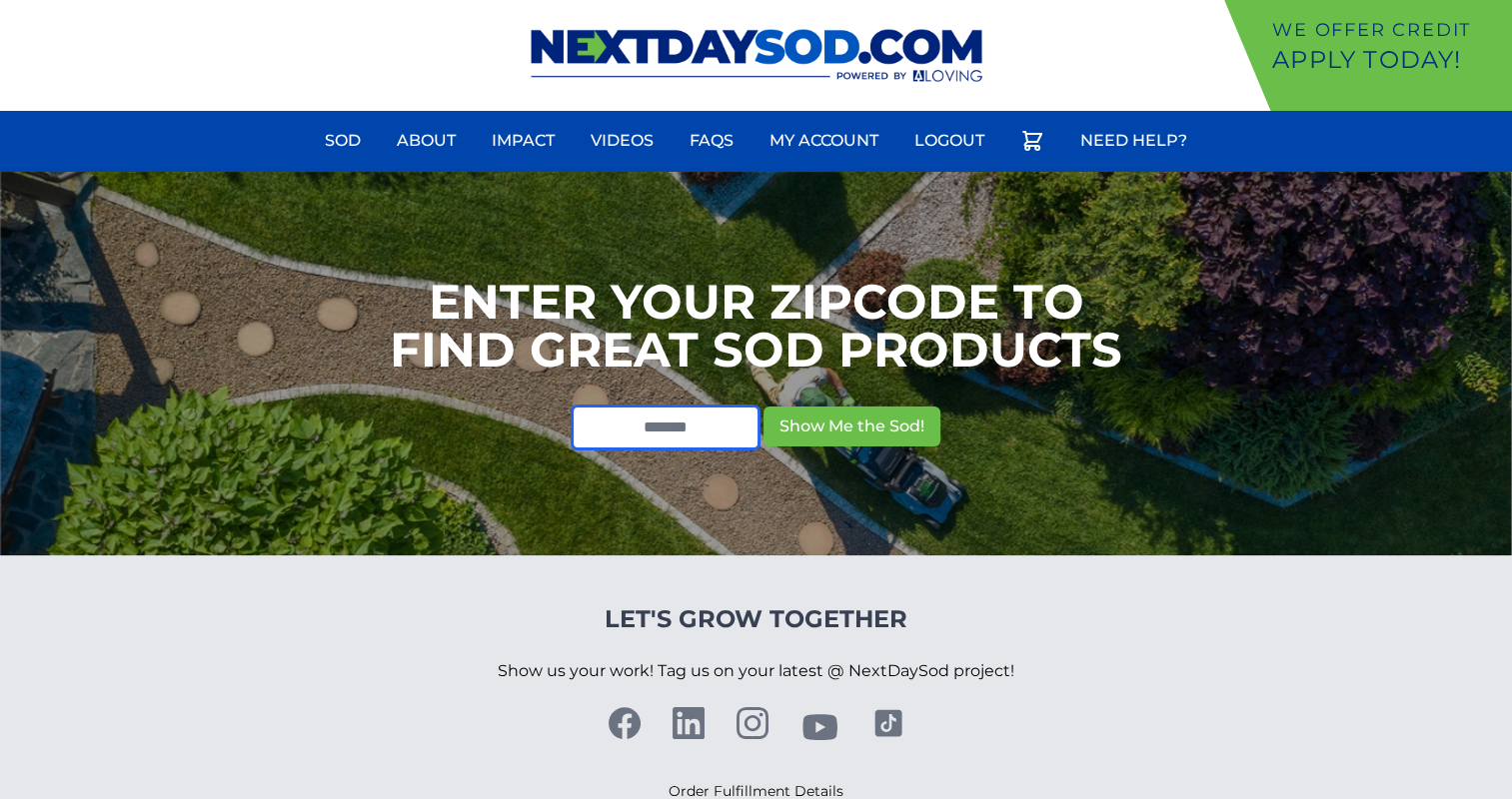 click at bounding box center [666, 427] 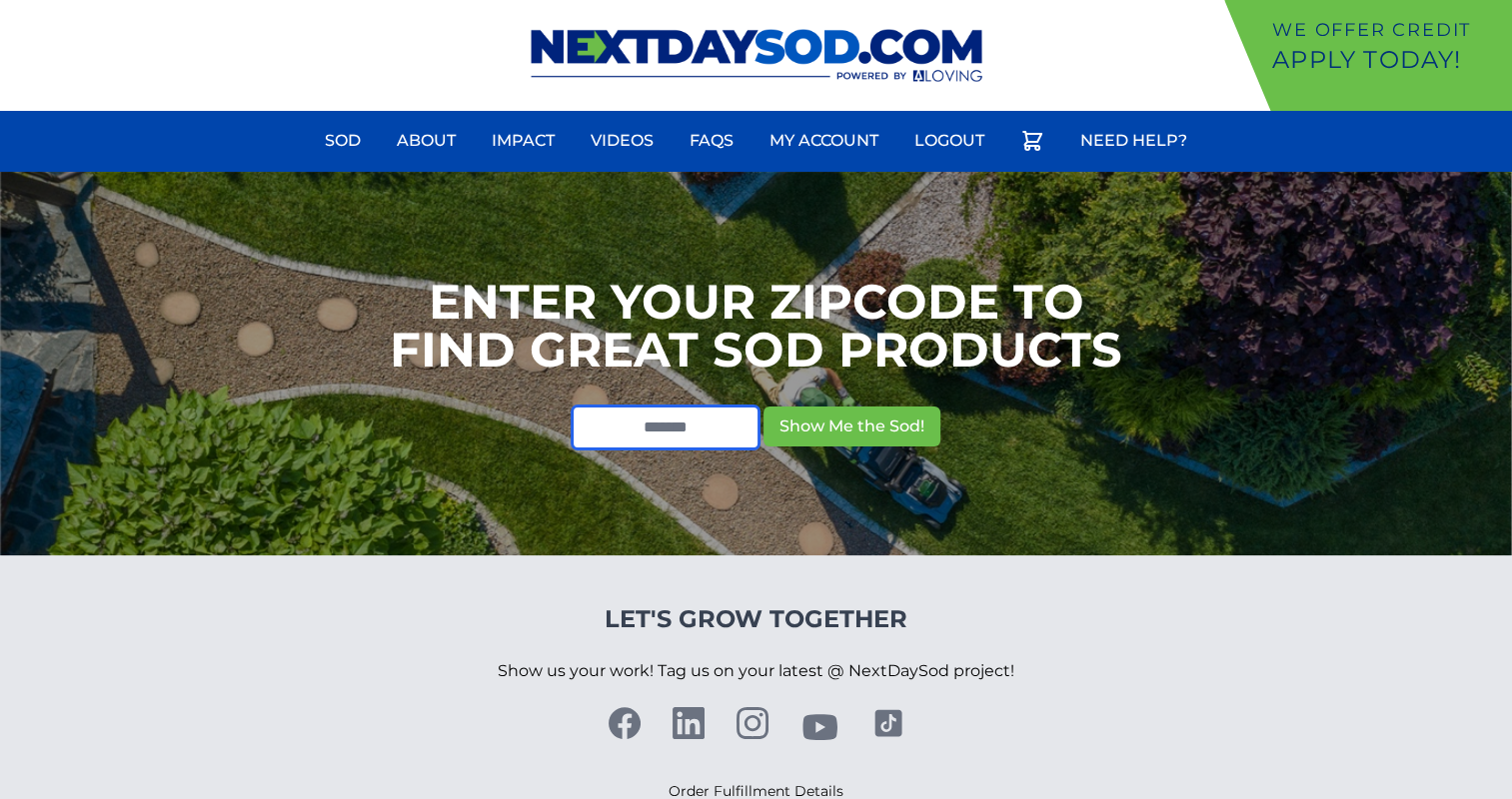 type on "*****" 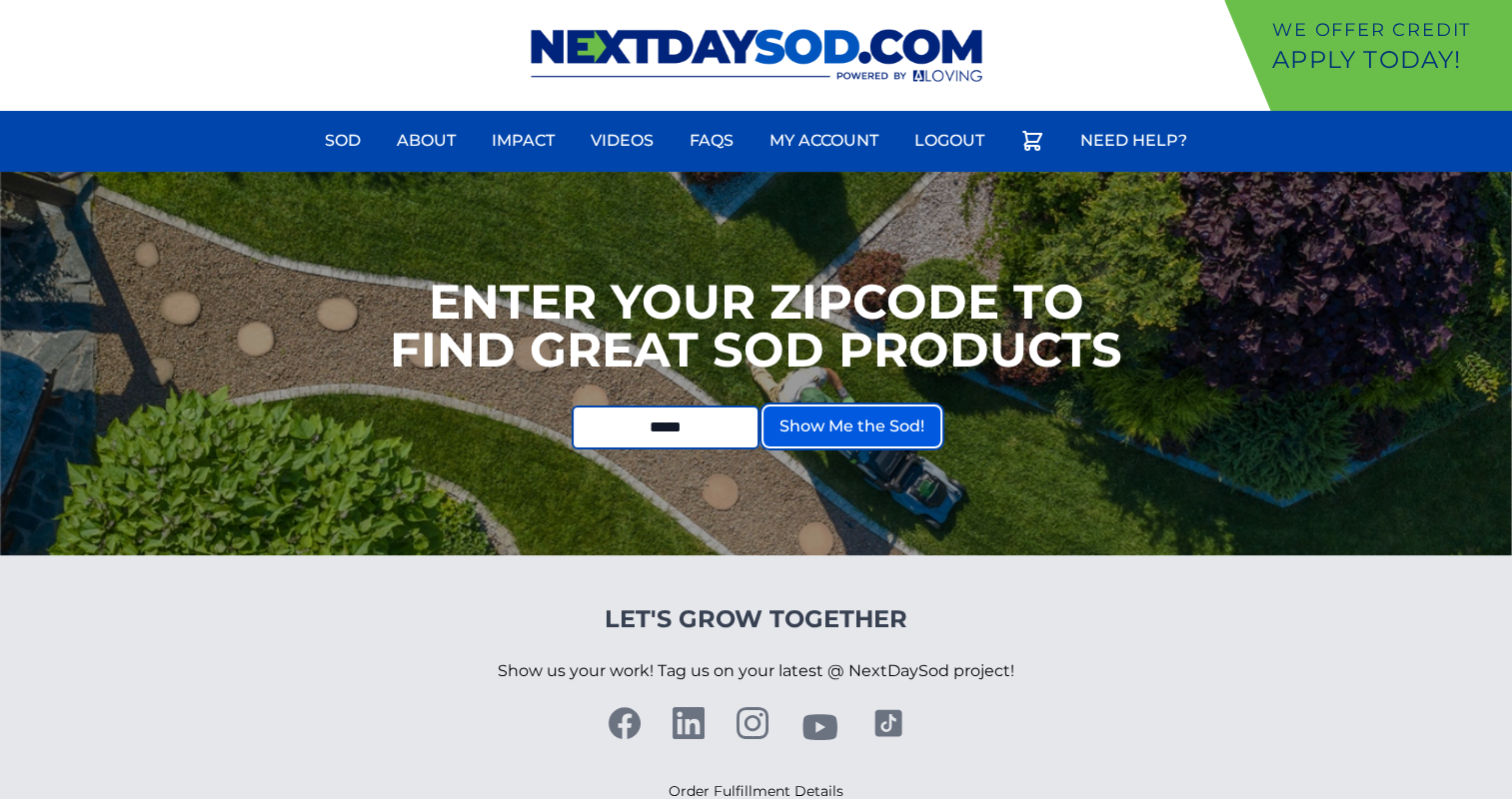 click on "Show Me the Sod!" at bounding box center [851, 426] 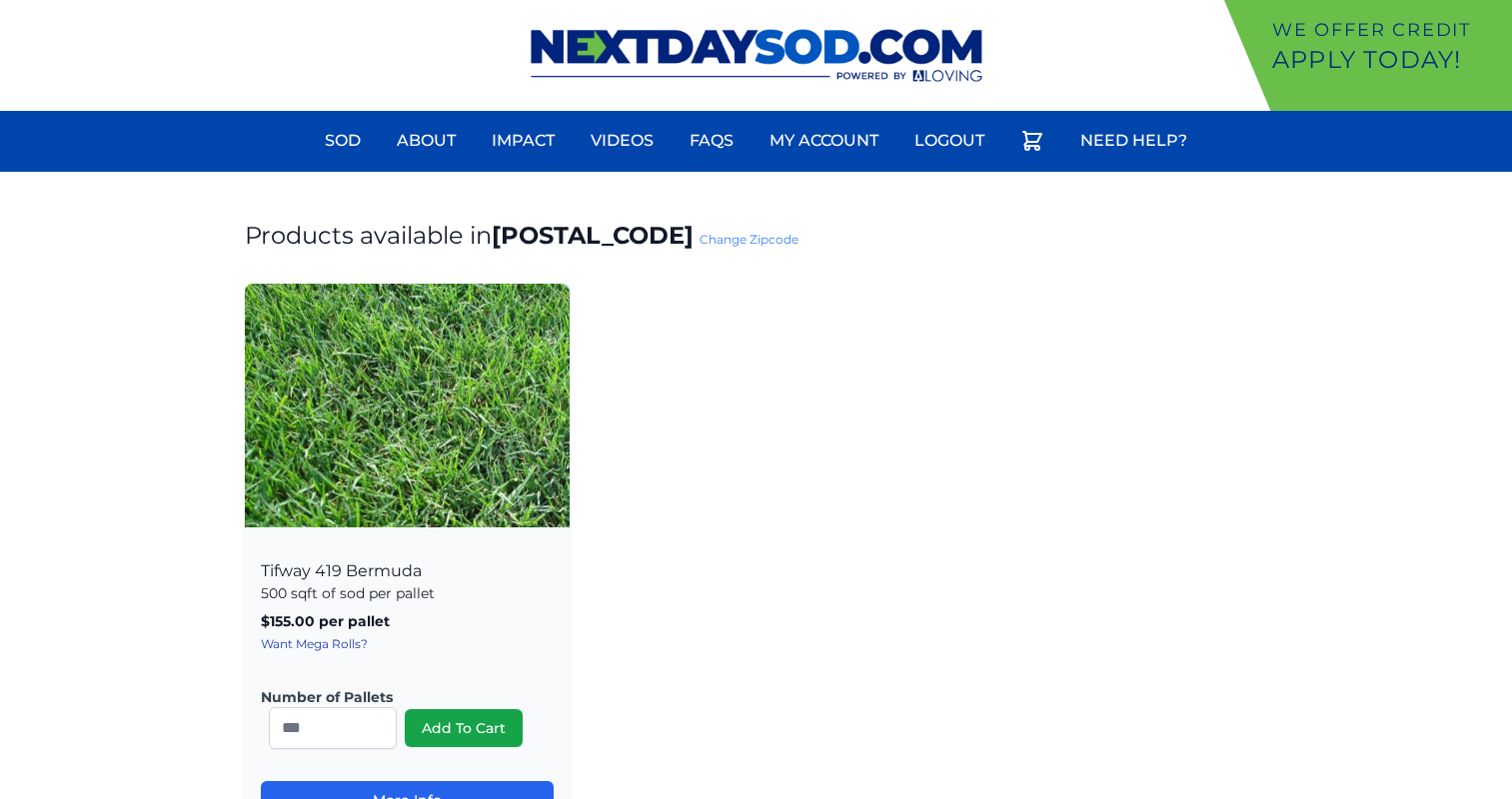 scroll, scrollTop: 0, scrollLeft: 0, axis: both 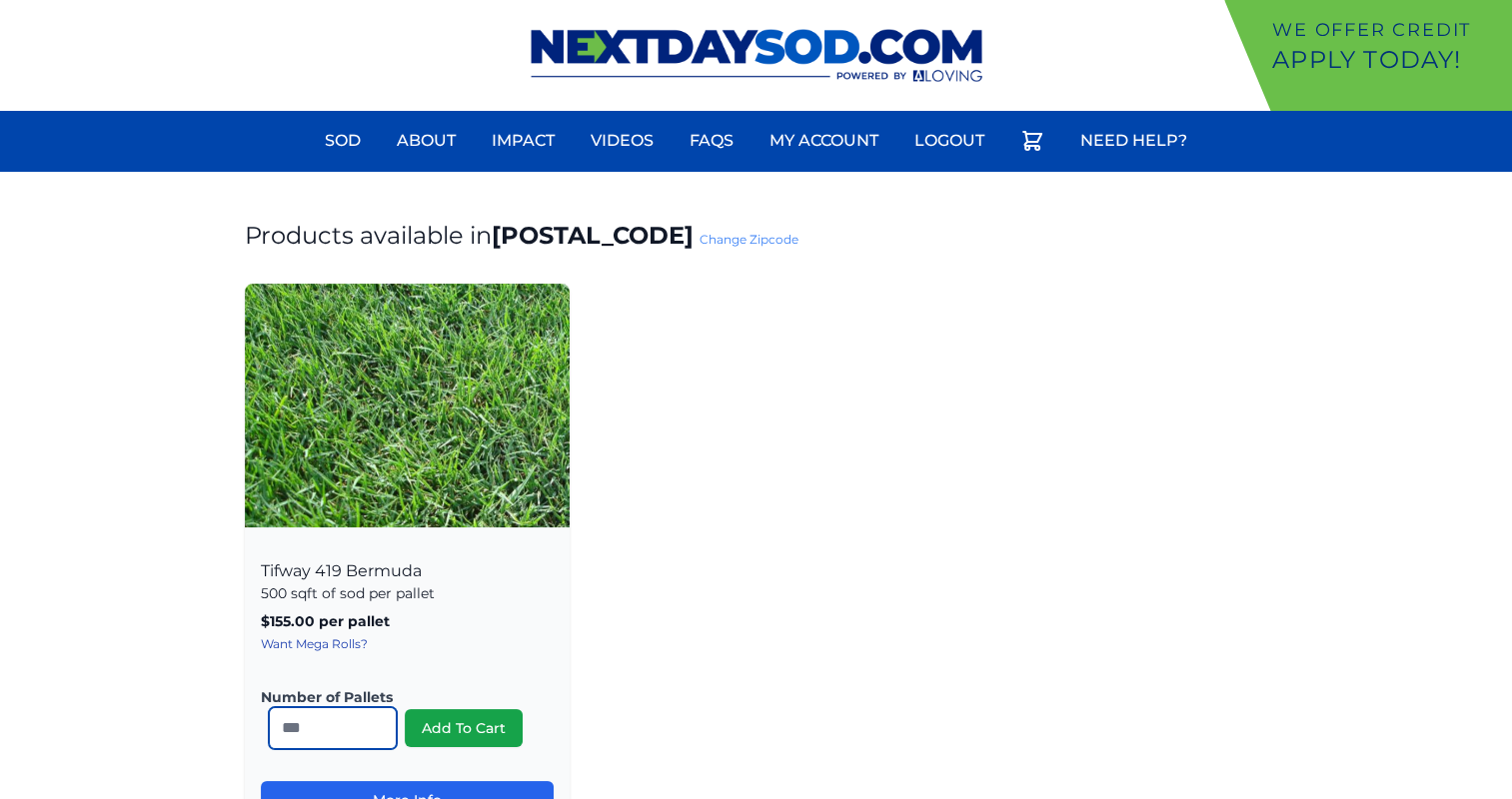 click on "*" at bounding box center (333, 728) 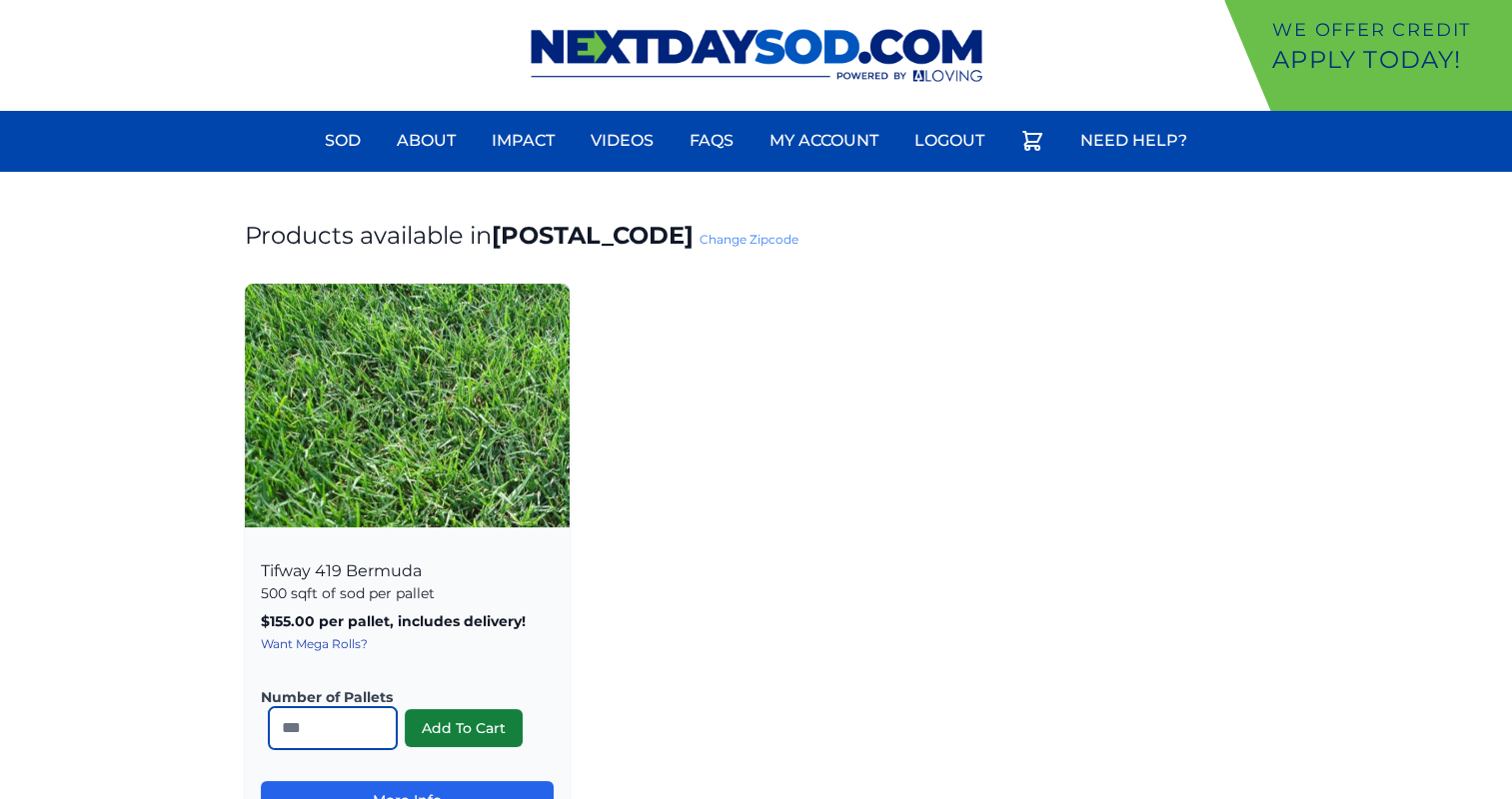 type on "**" 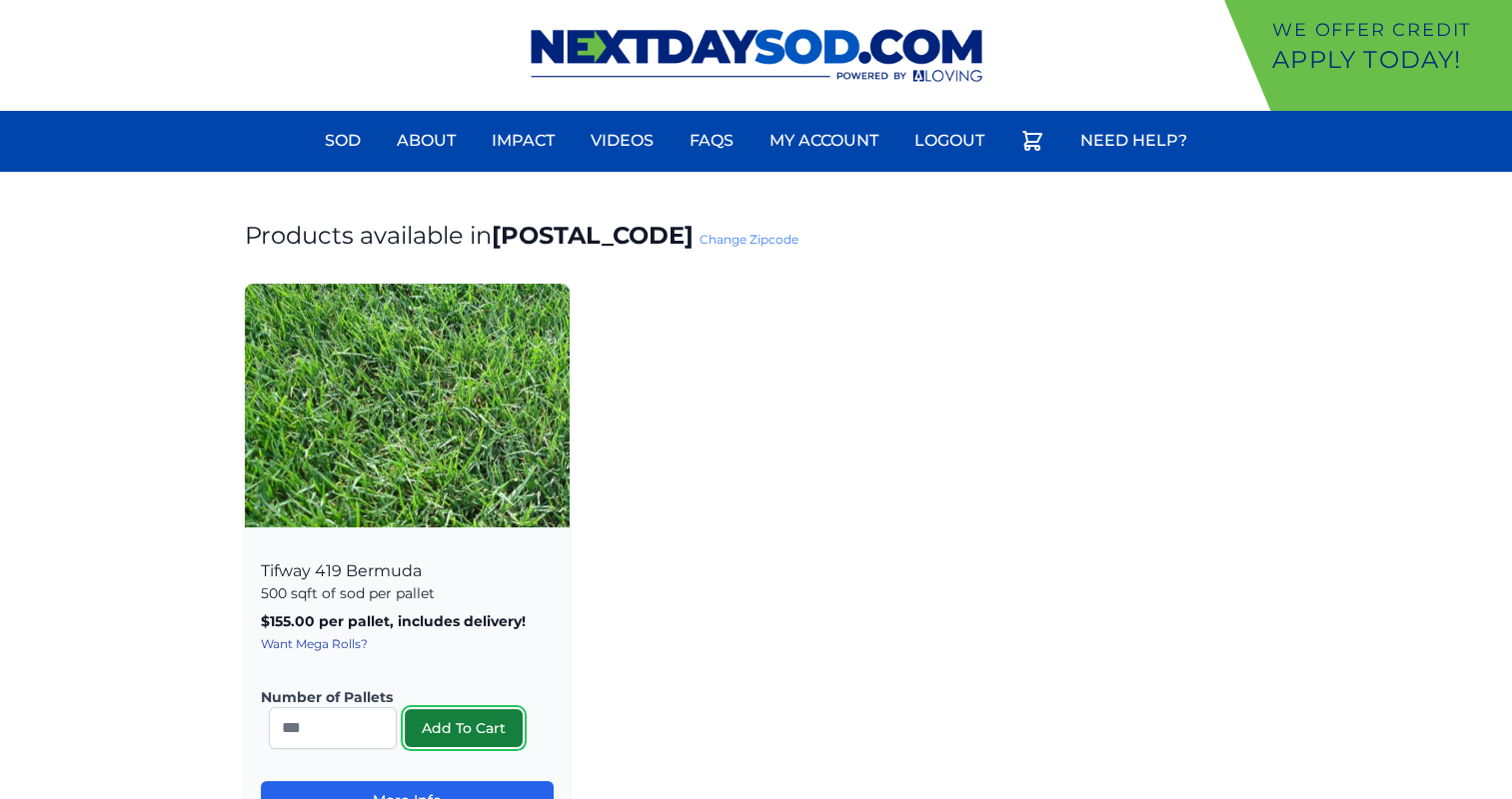 click on "Add To Cart" at bounding box center (464, 728) 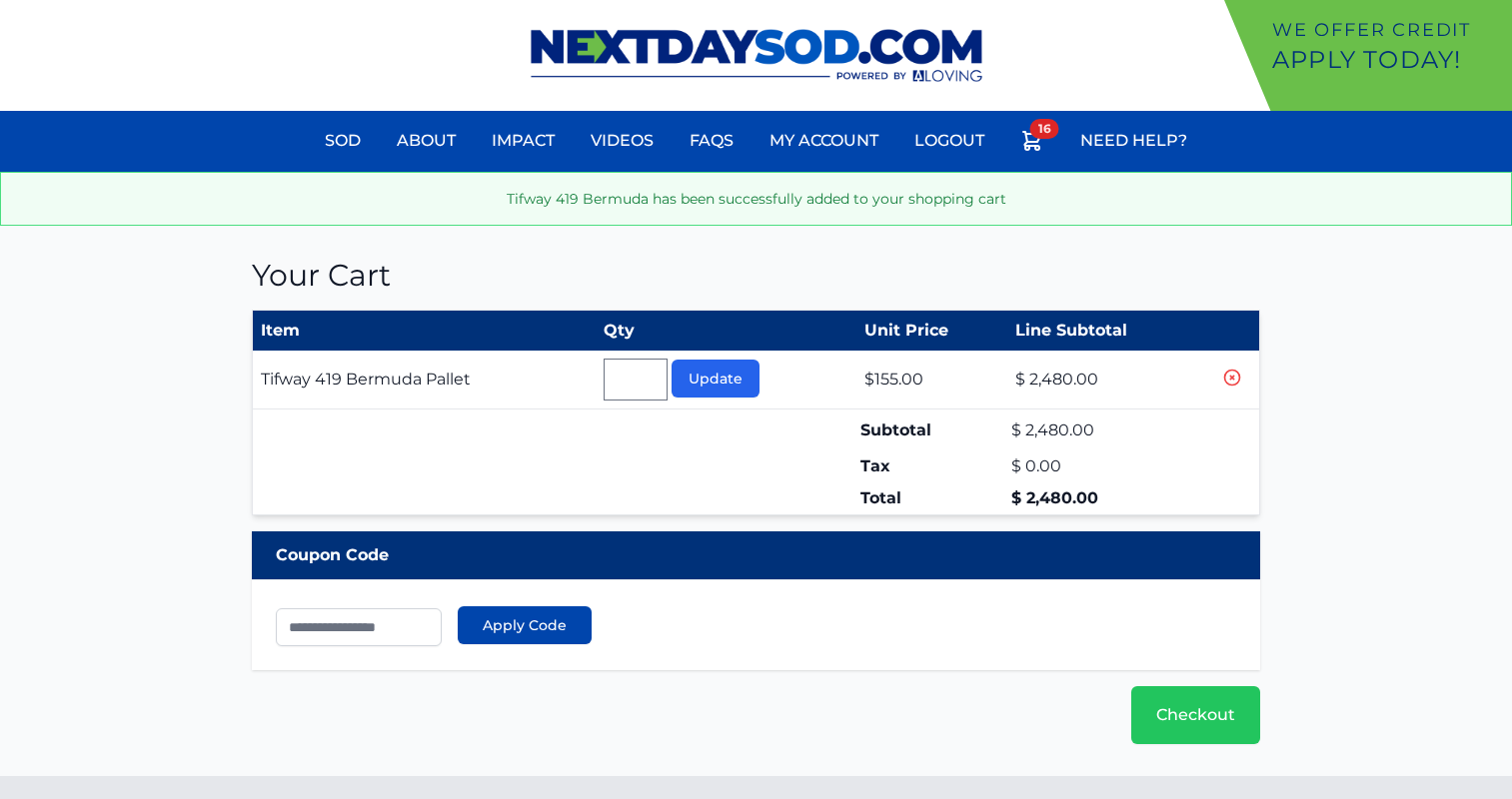 scroll, scrollTop: 0, scrollLeft: 0, axis: both 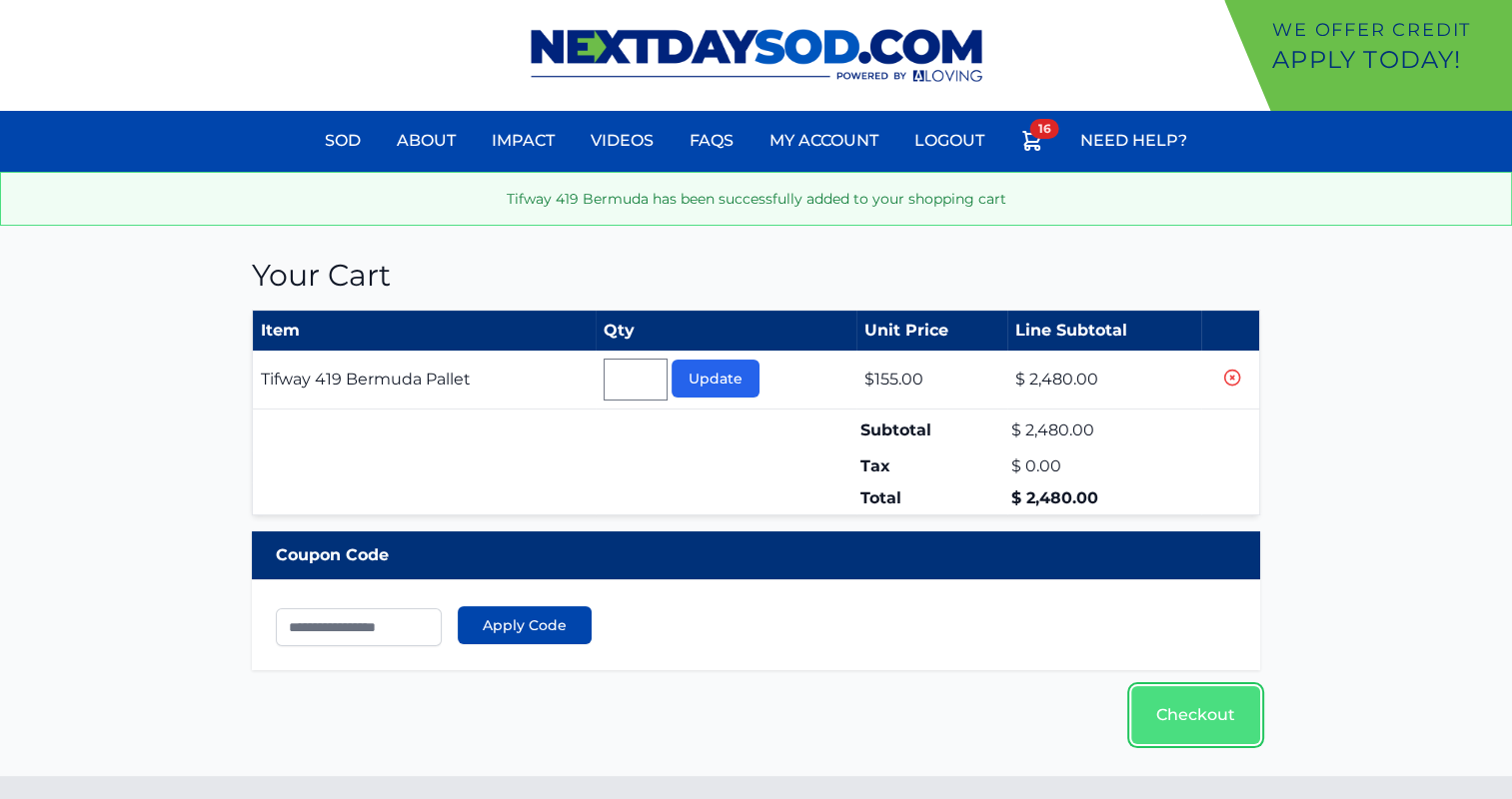 click on "Checkout" at bounding box center (1195, 715) 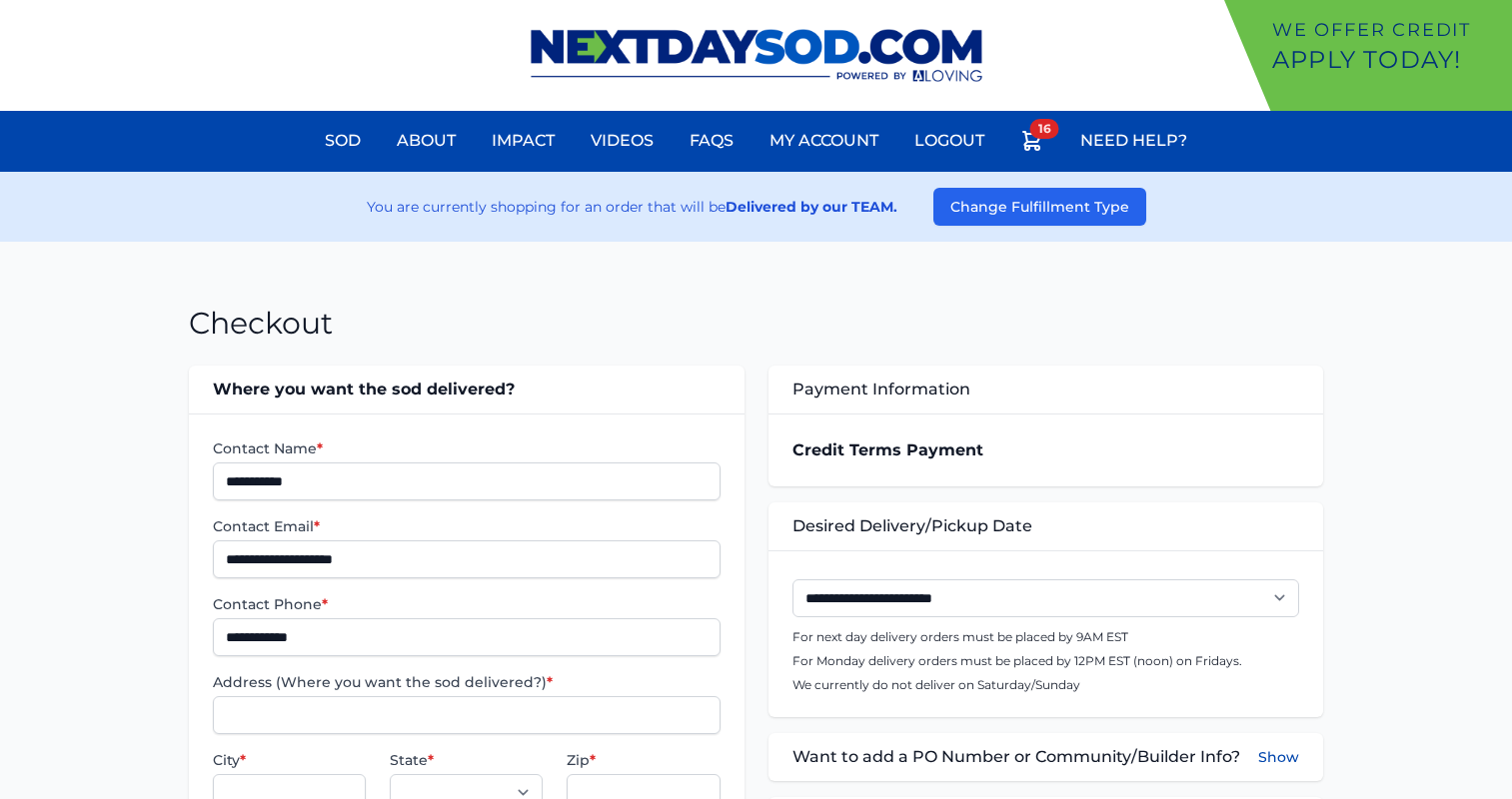 scroll, scrollTop: 0, scrollLeft: 0, axis: both 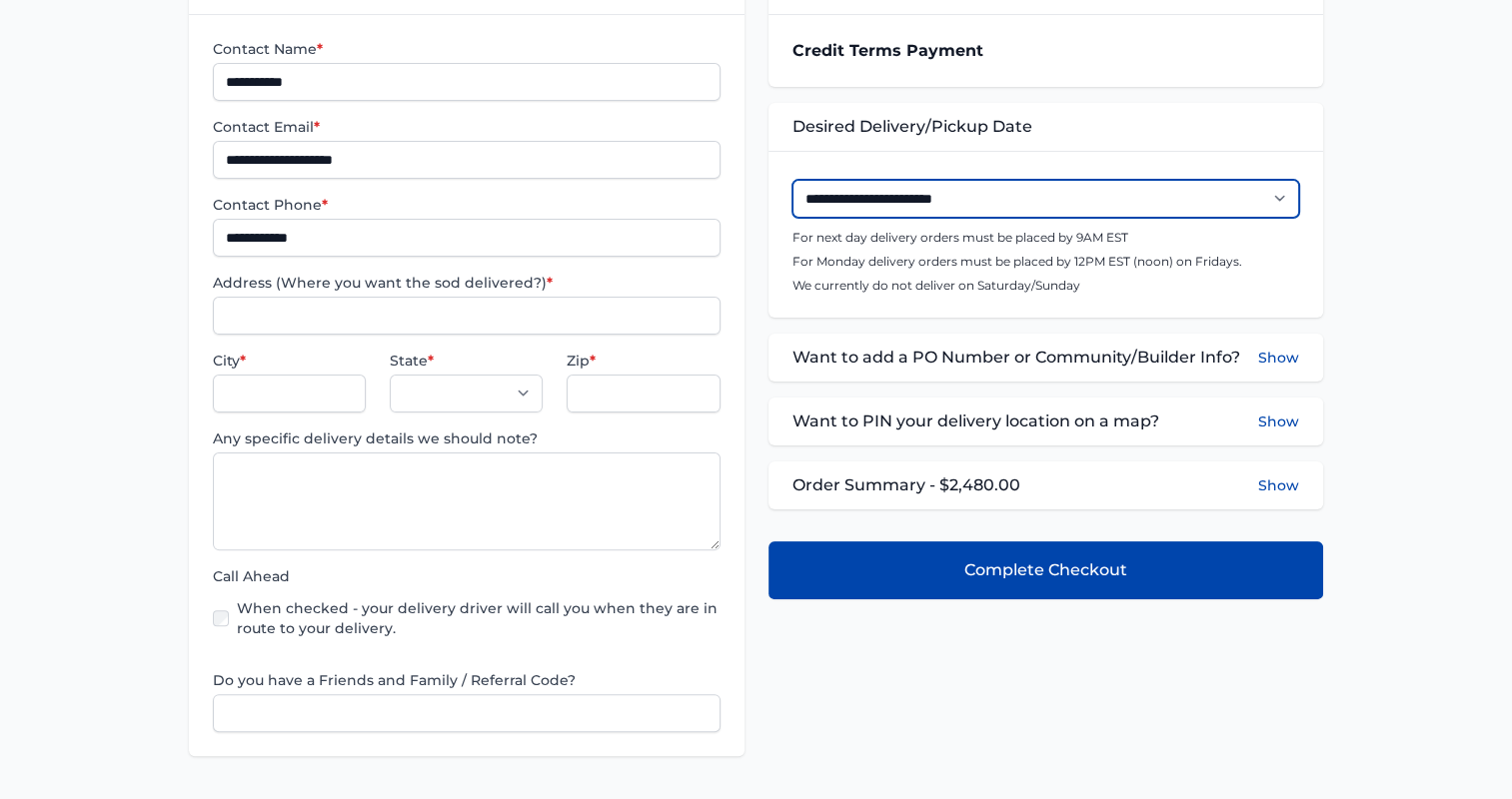 click on "**********" at bounding box center (1045, 199) 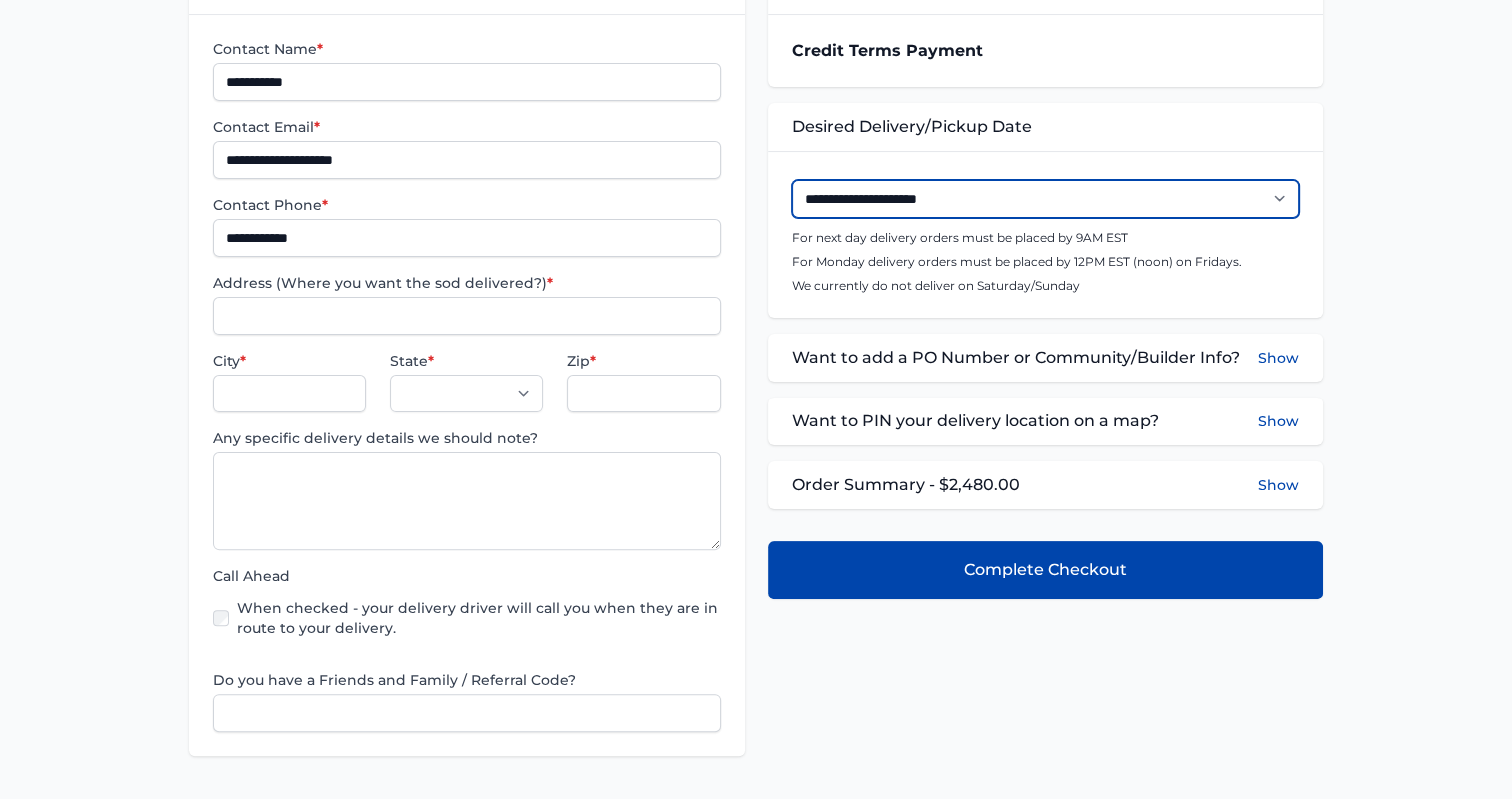 click on "**********" at bounding box center [1045, 199] 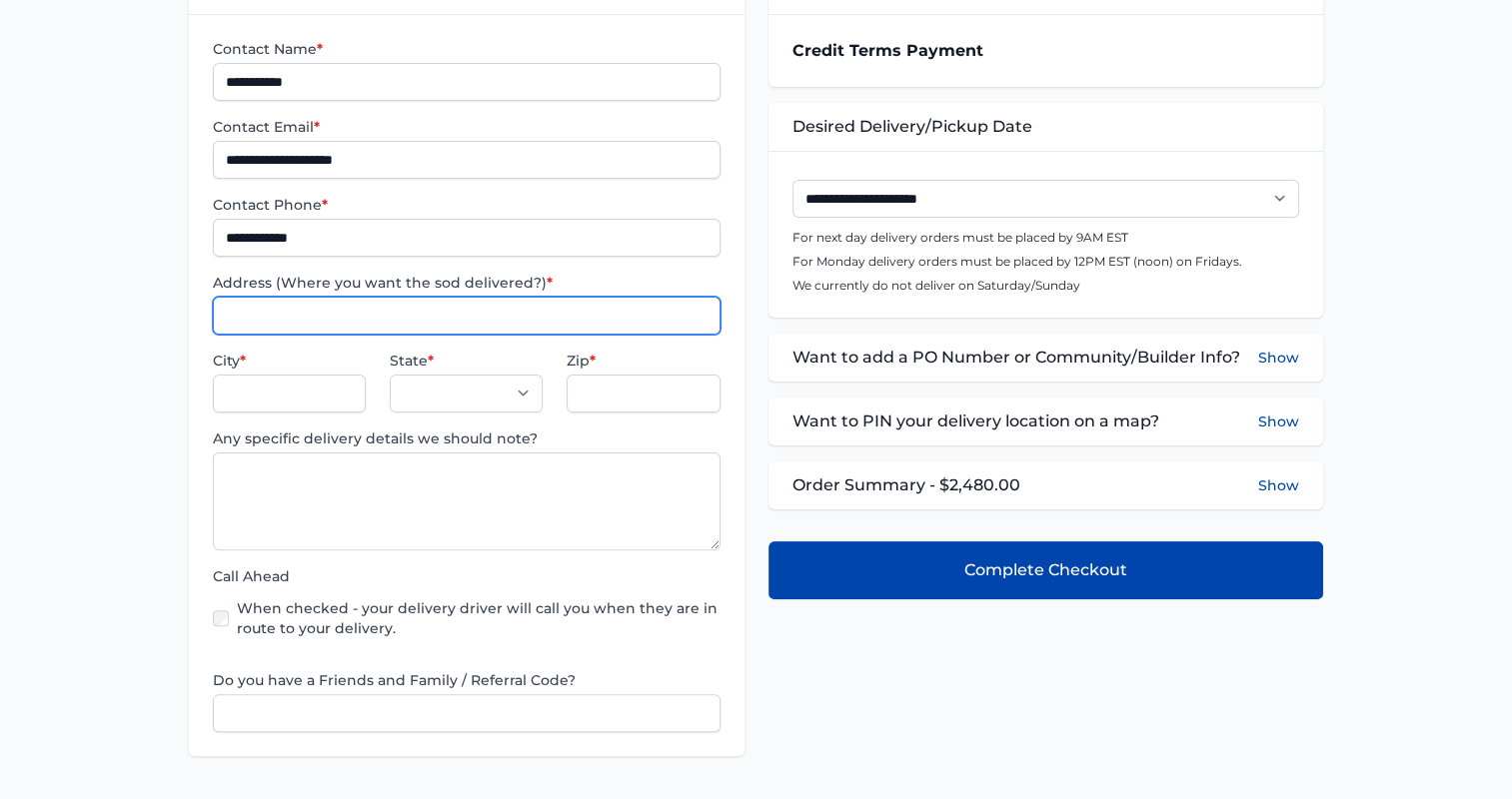 click on "Address (Where you want the sod delivered?)
*" at bounding box center (466, 316) 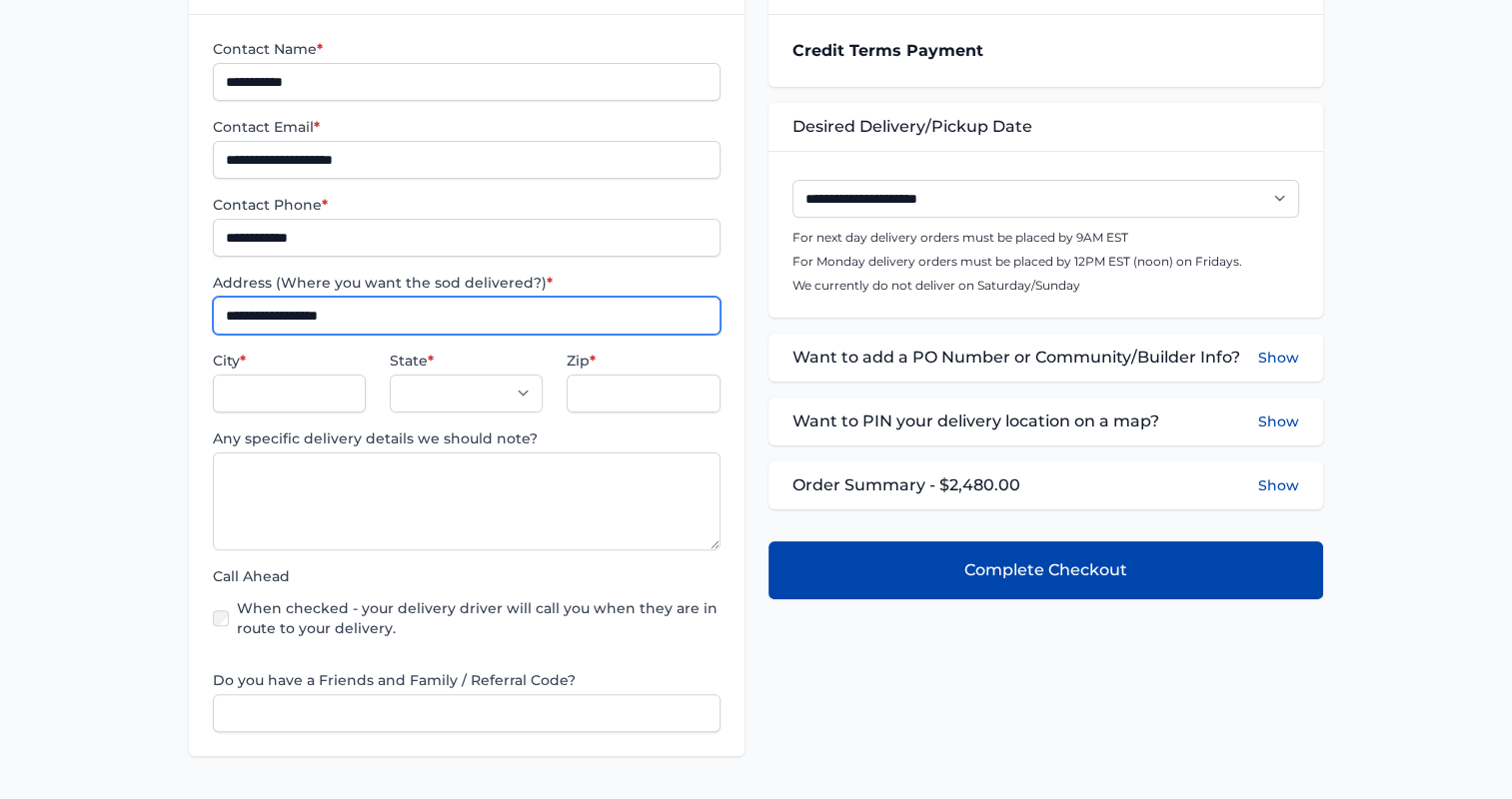 type on "**********" 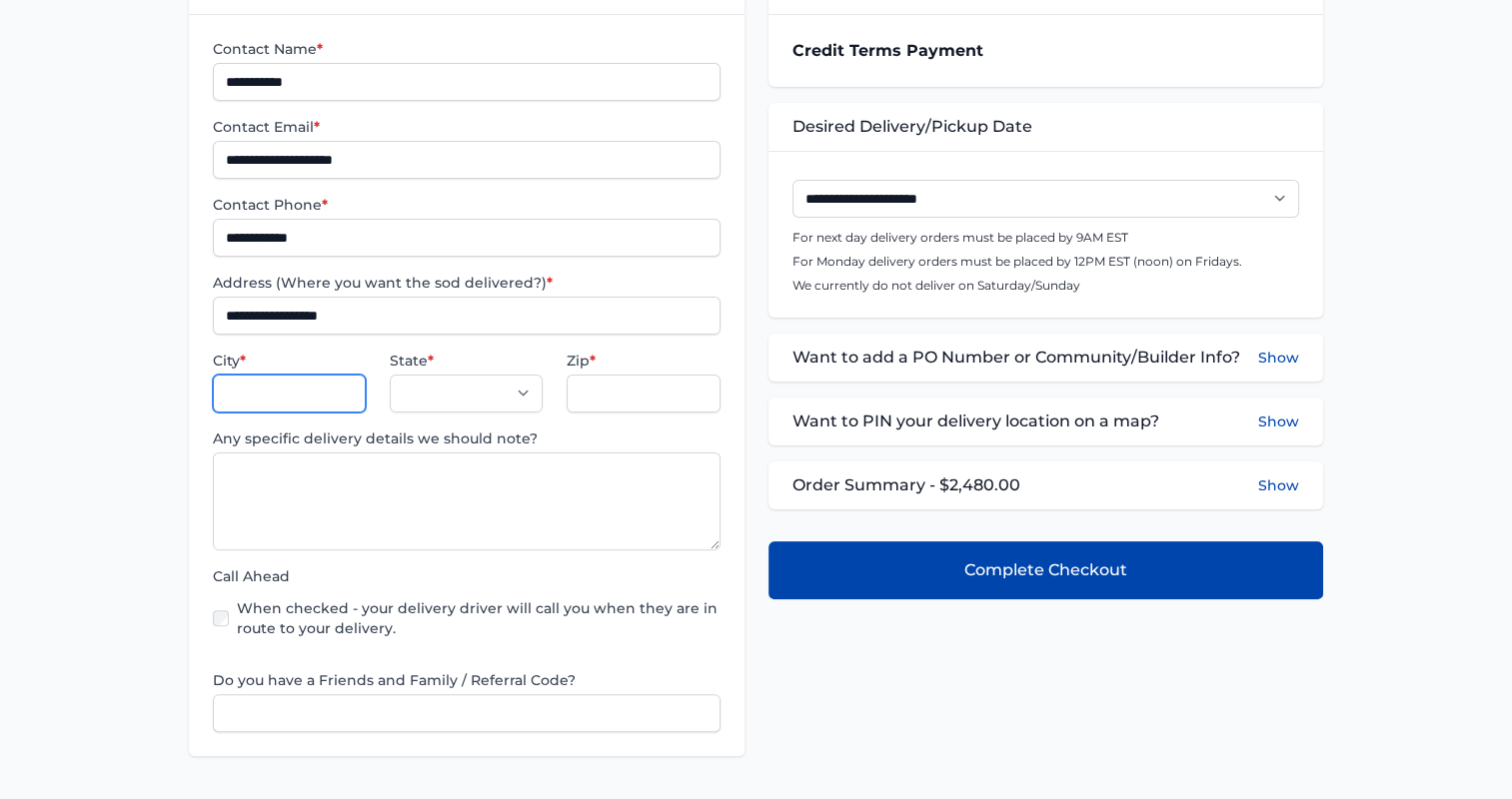 click on "City
*" at bounding box center (289, 394) 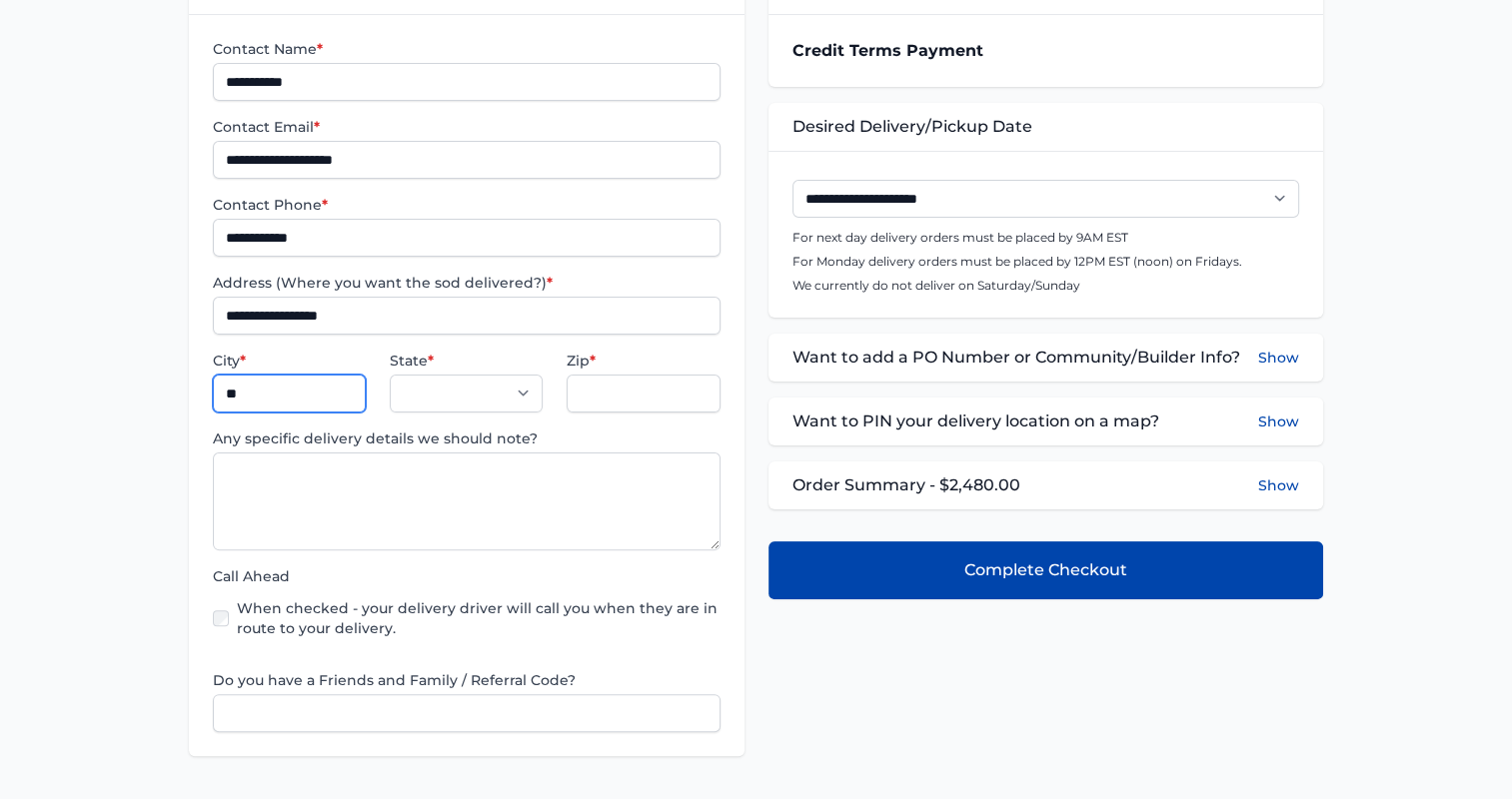 type on "********" 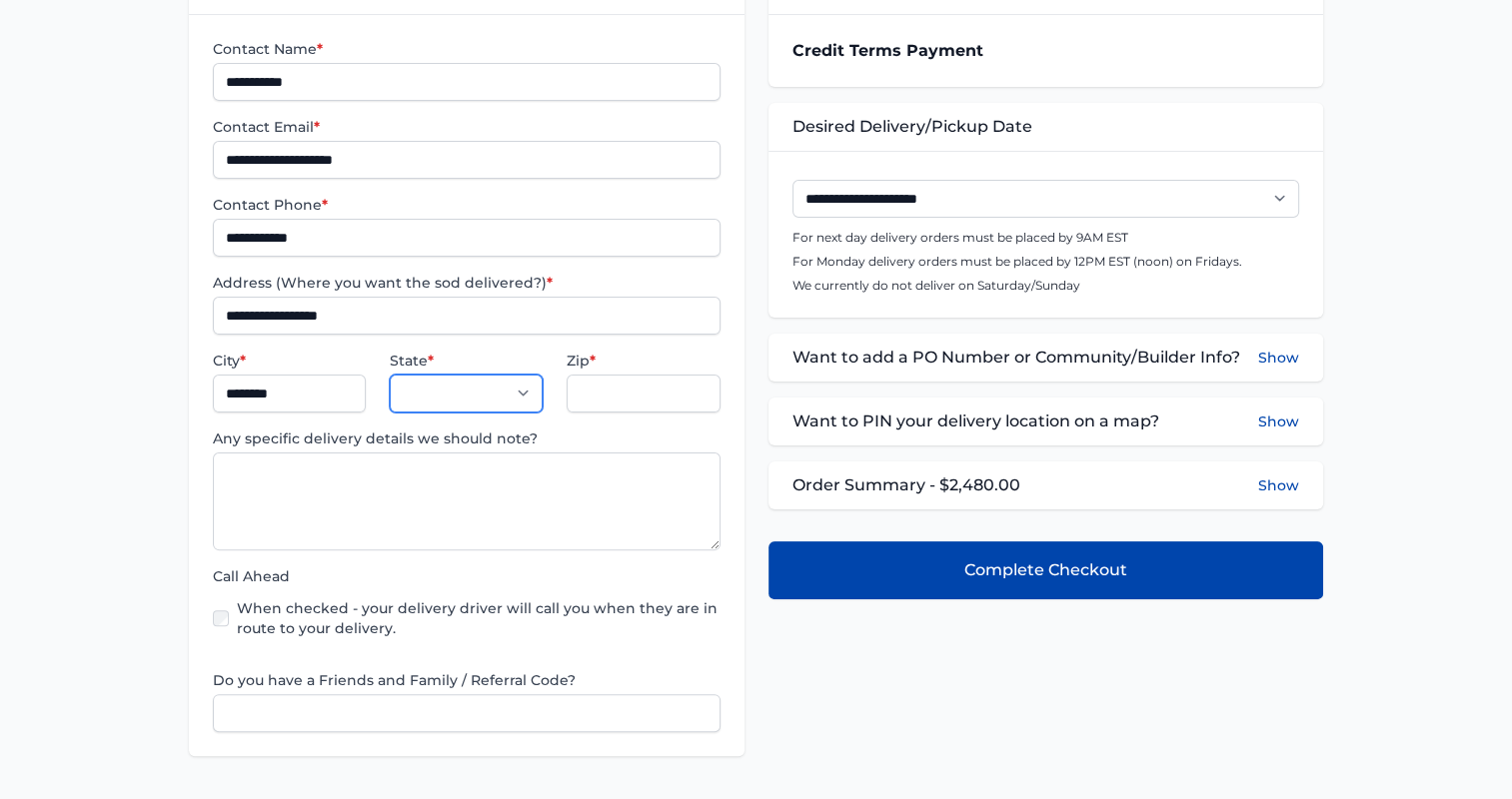 select on "**" 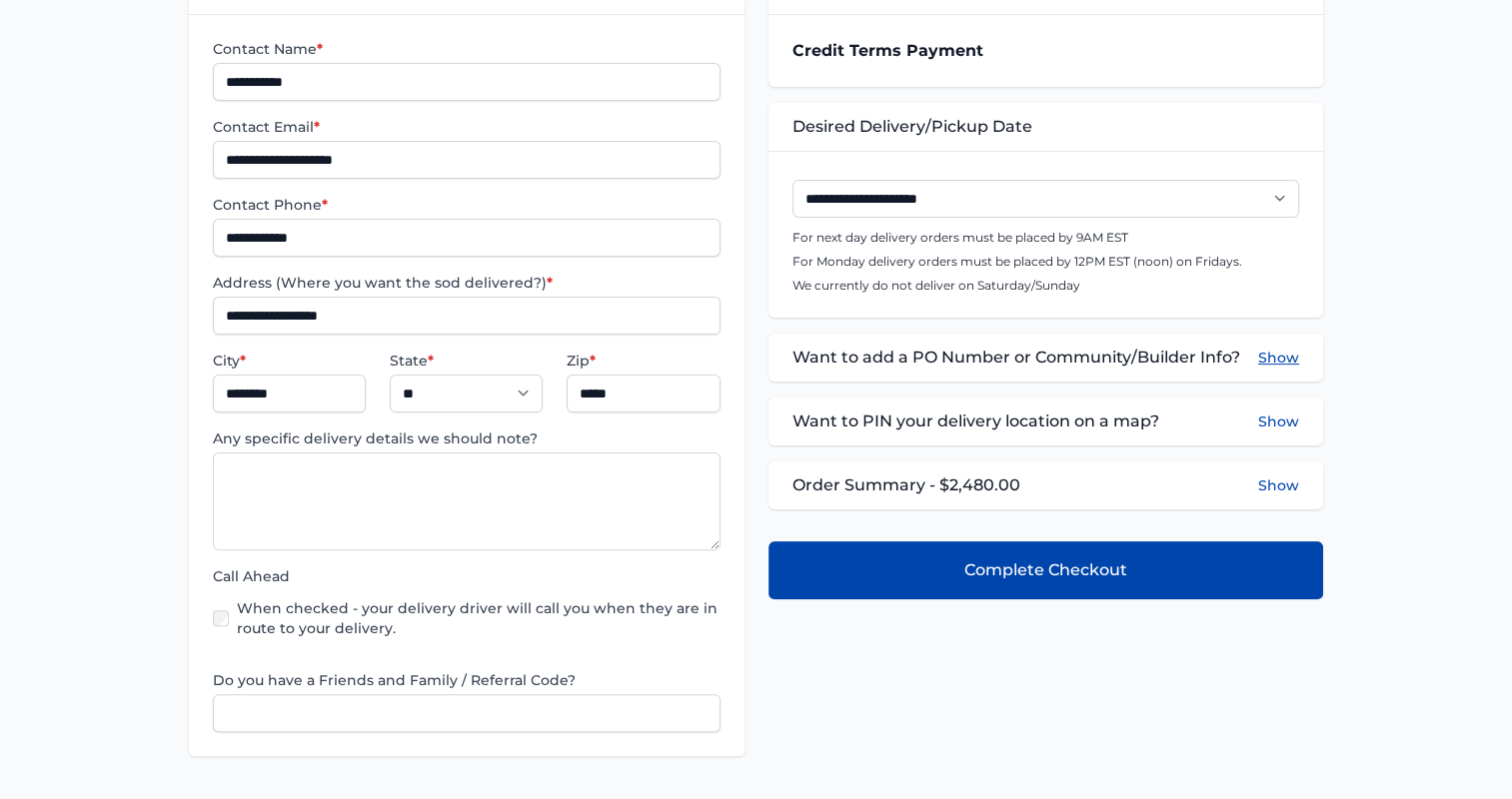 click on "Show" at bounding box center (1278, 358) 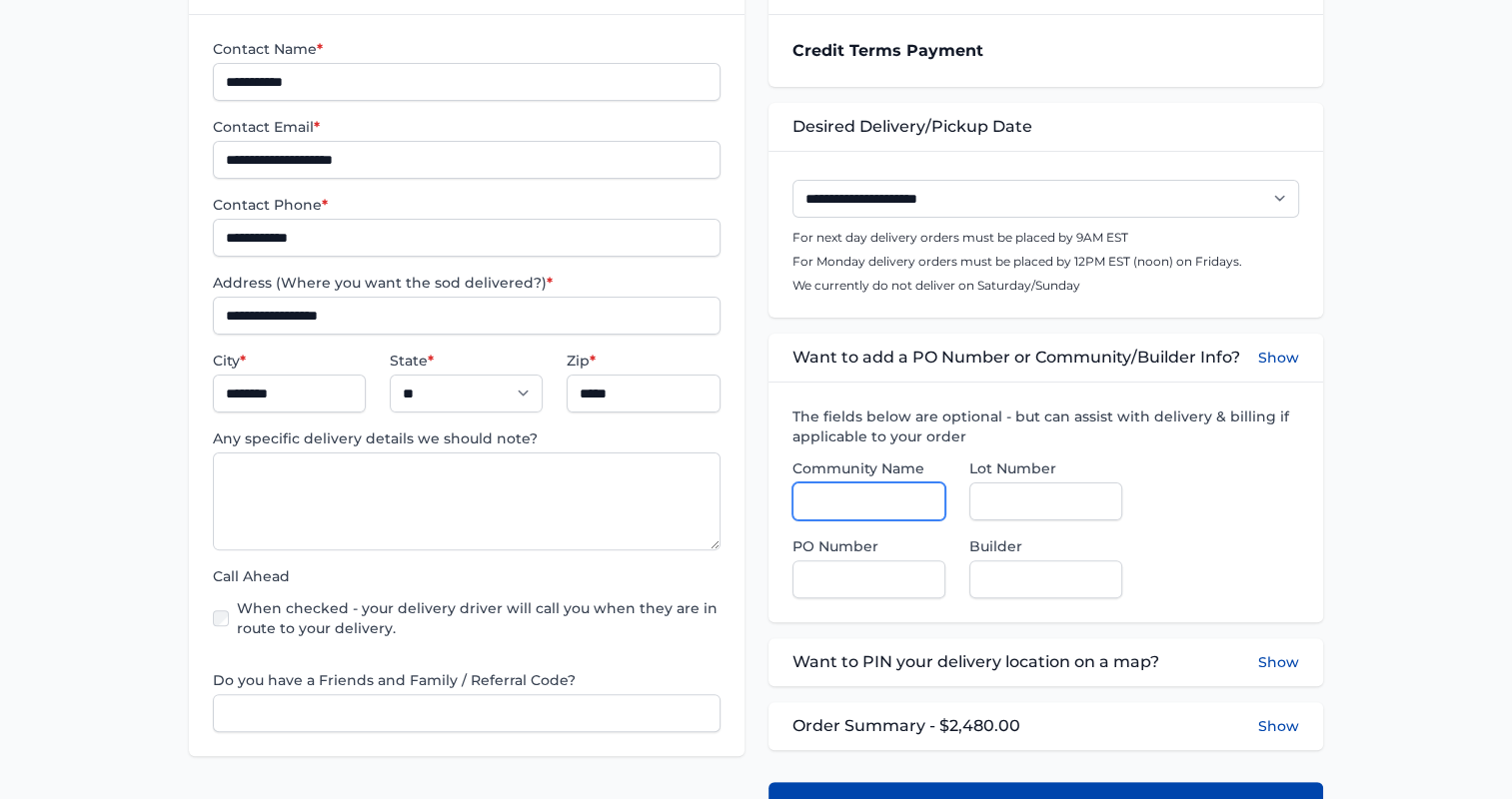 click on "Community Name" at bounding box center [868, 501] 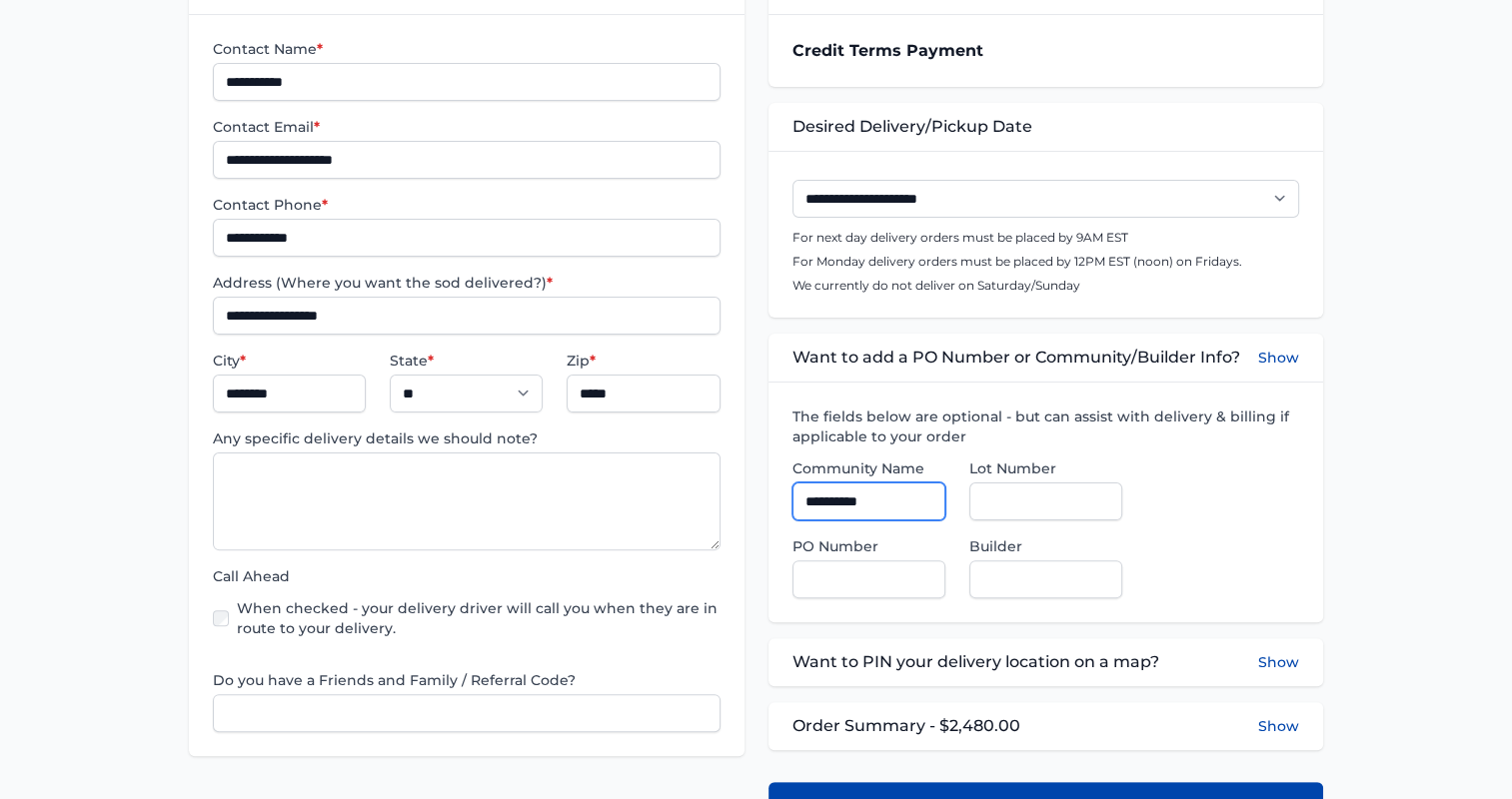 type on "**********" 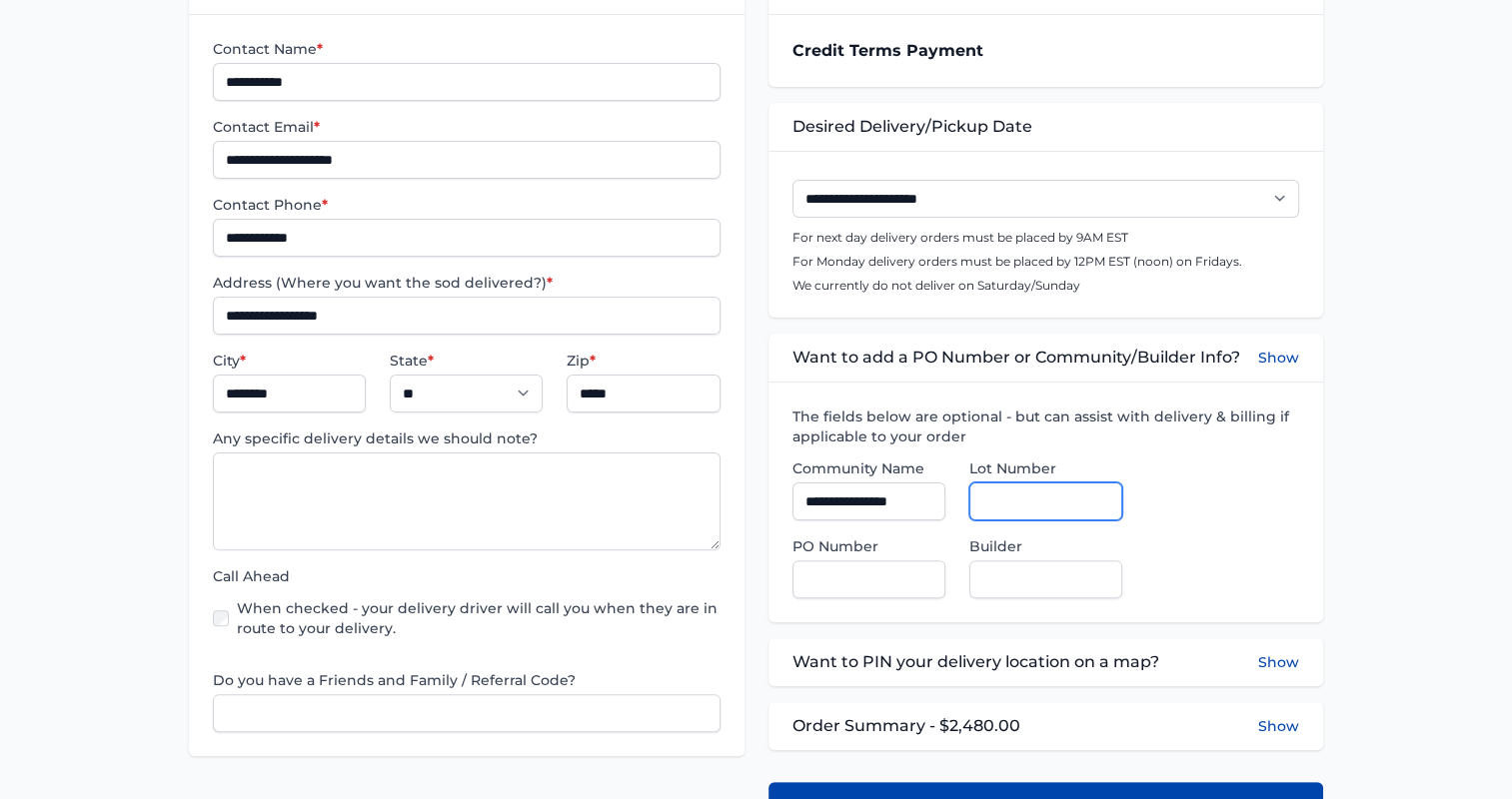 click on "Lot Number" at bounding box center (1045, 501) 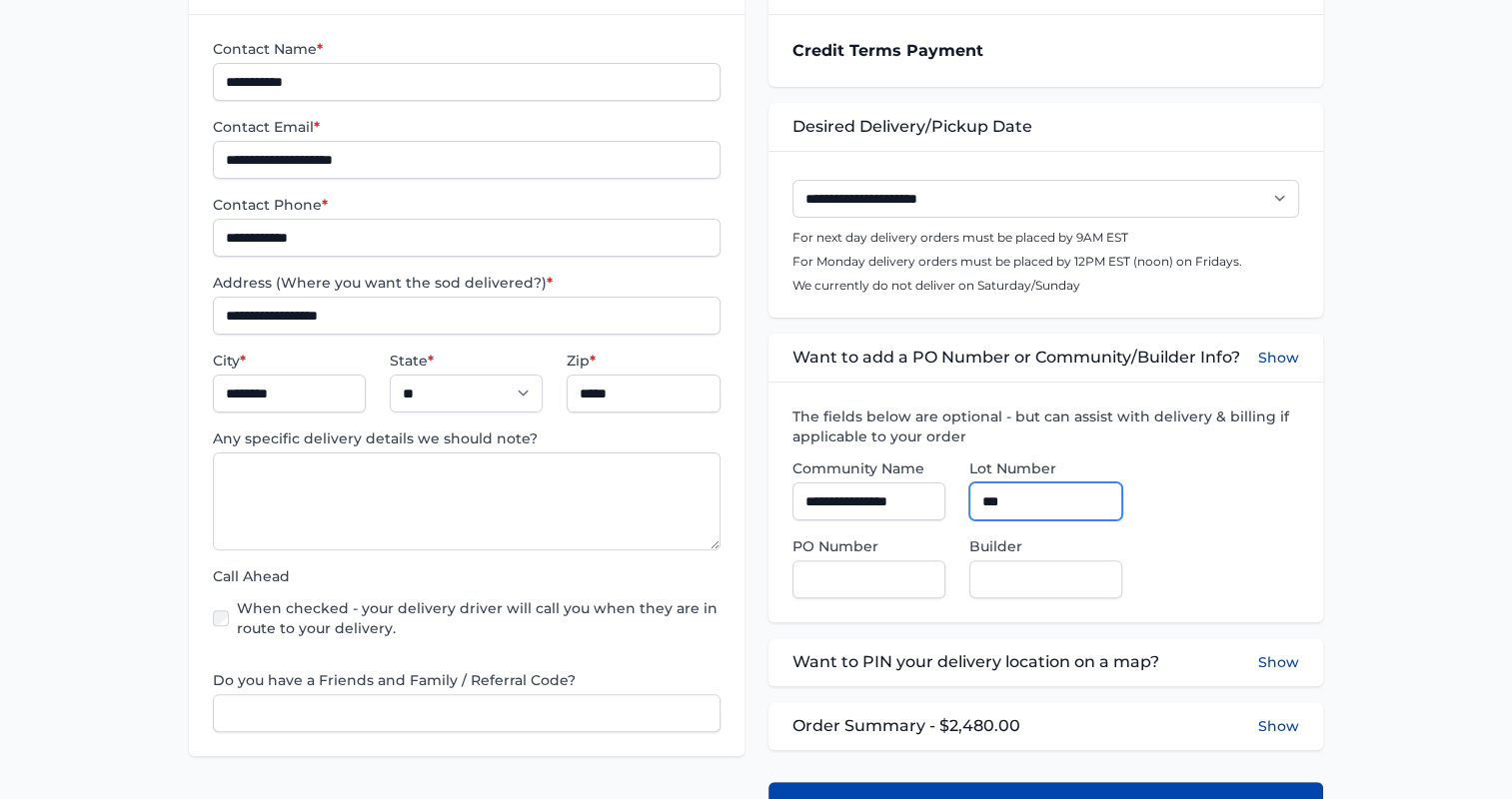 click on "***" at bounding box center (1045, 501) 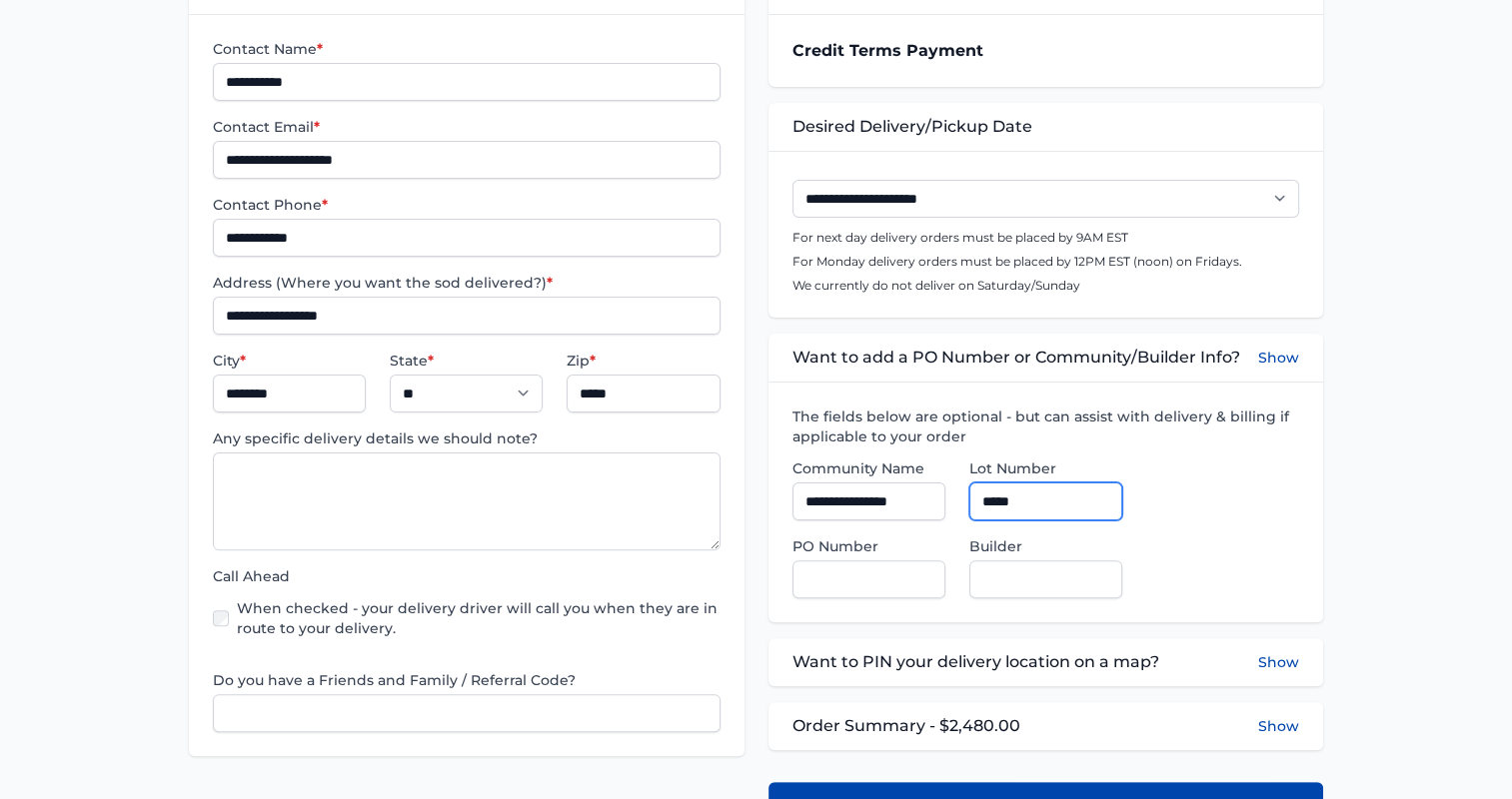 type on "*****" 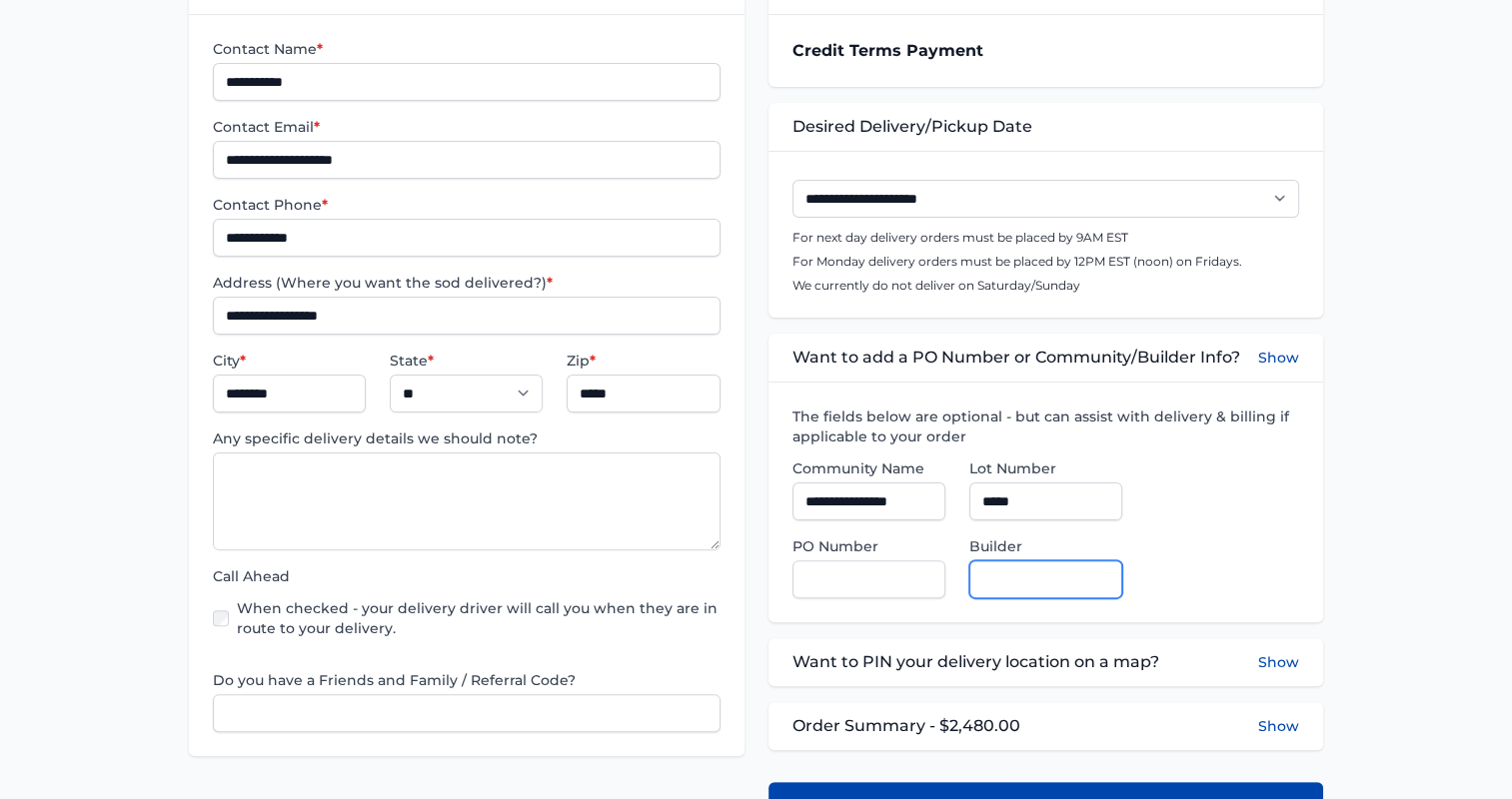 click on "Builder" at bounding box center [1045, 579] 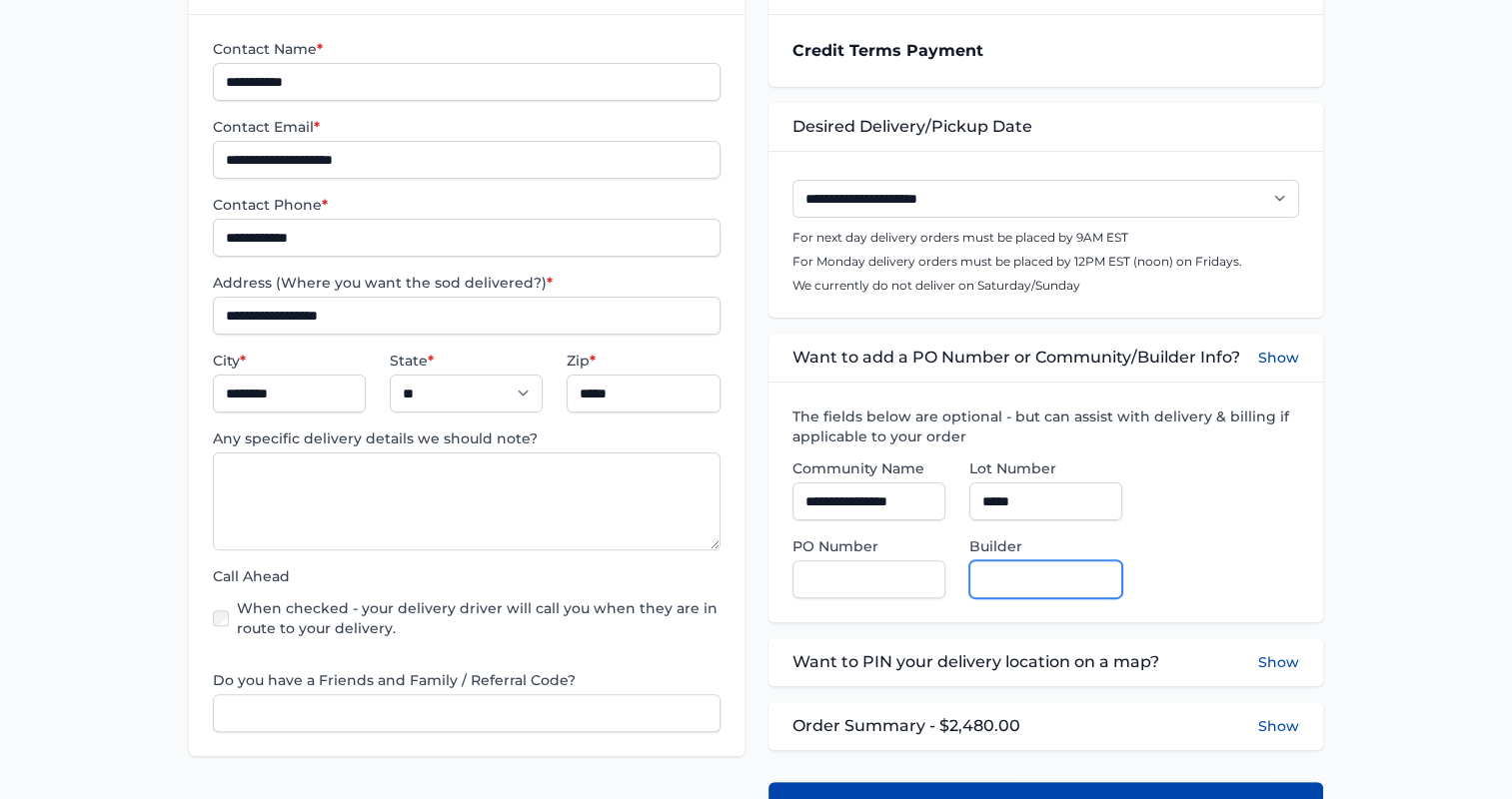type on "*********" 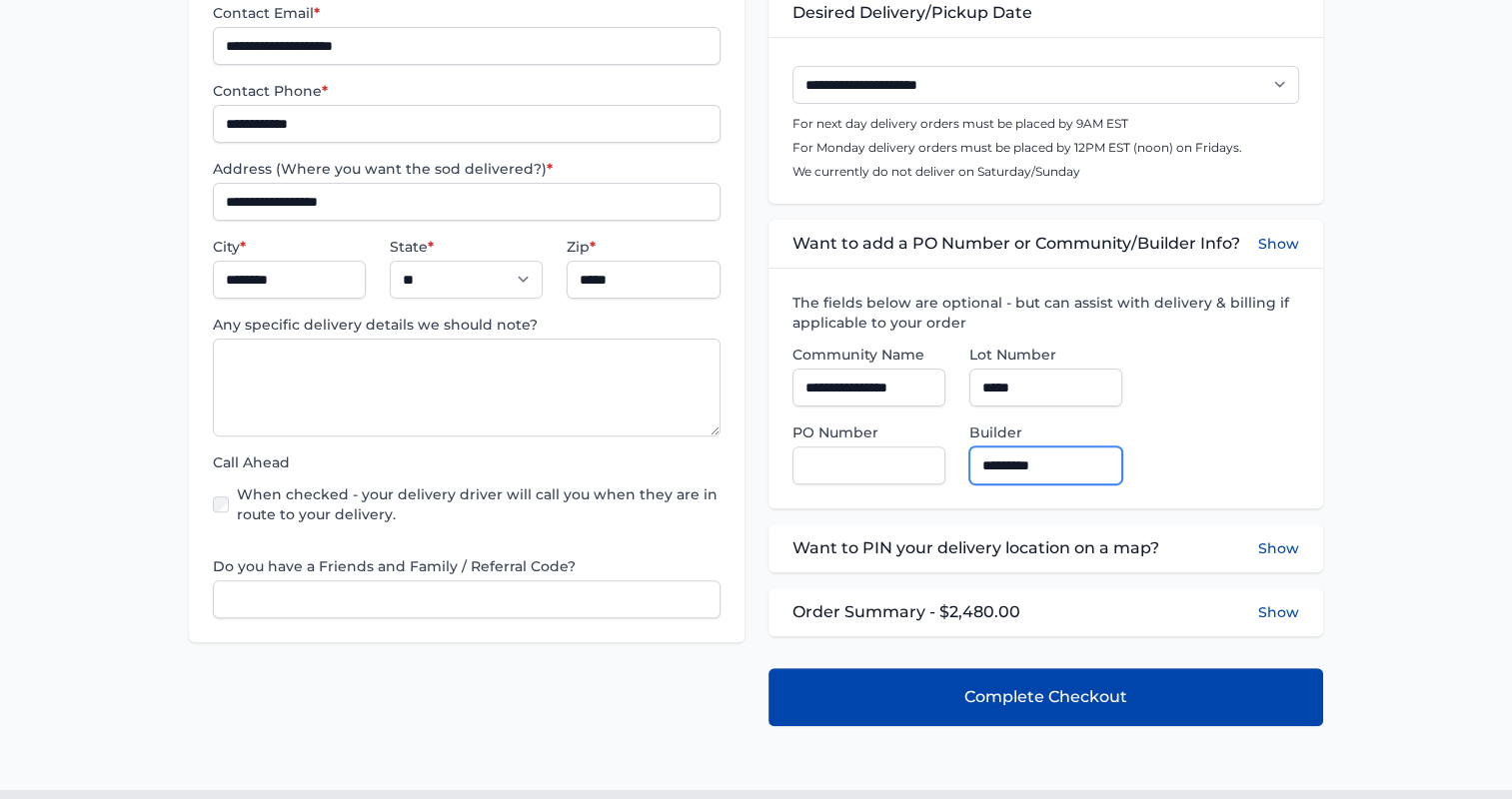 scroll, scrollTop: 599, scrollLeft: 0, axis: vertical 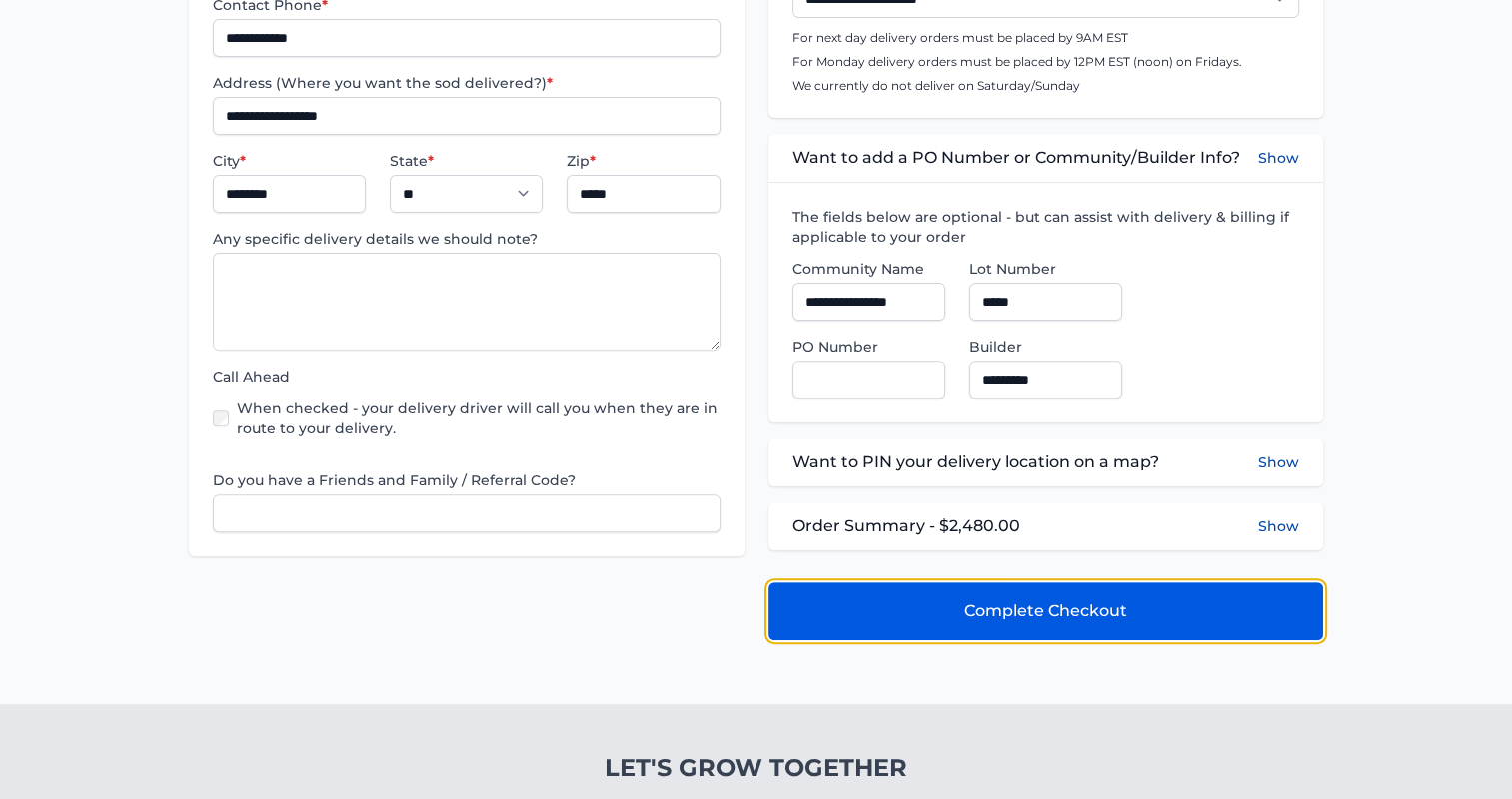 click on "Complete Checkout" at bounding box center [1045, 611] 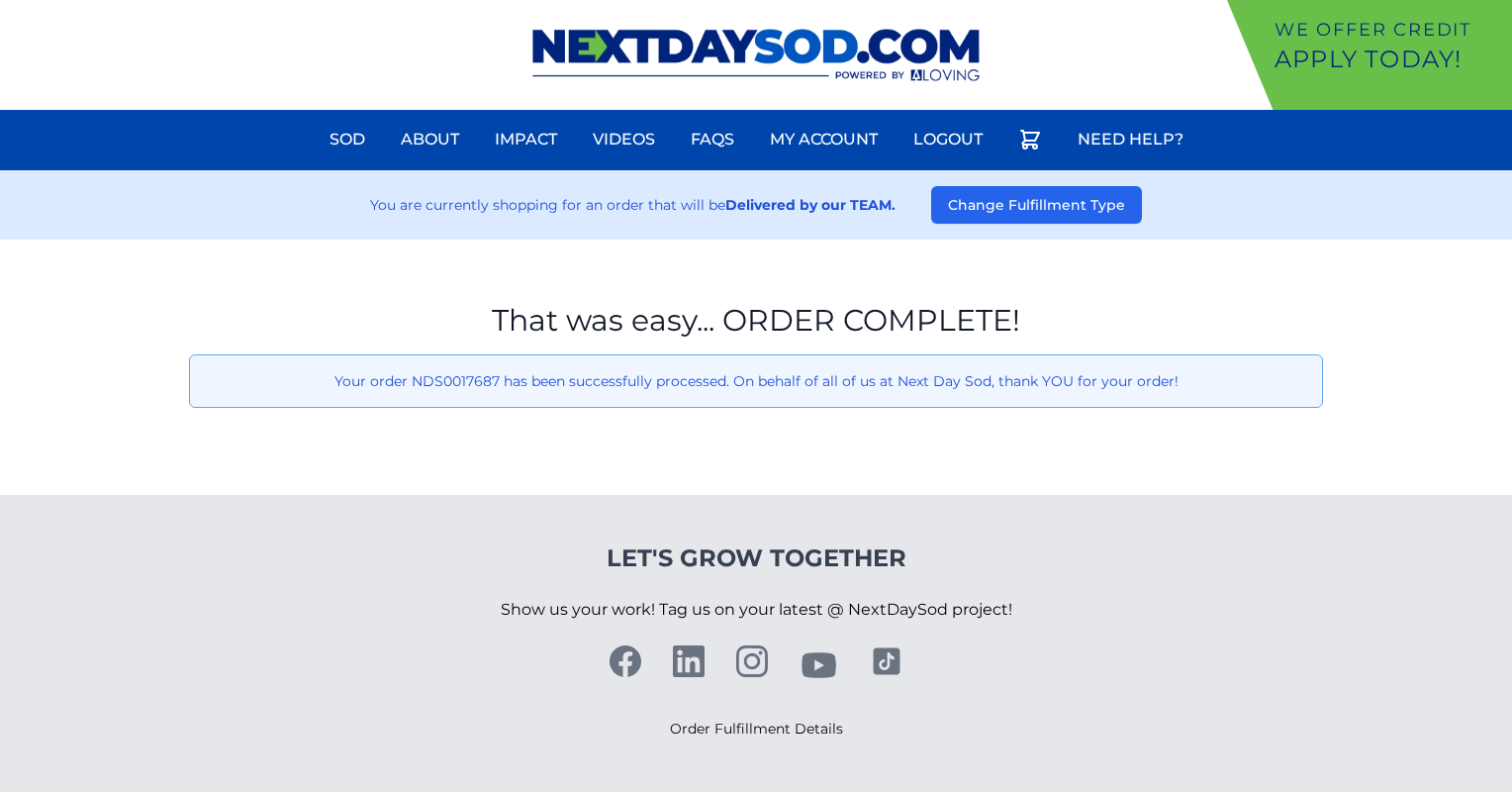 scroll, scrollTop: 0, scrollLeft: 0, axis: both 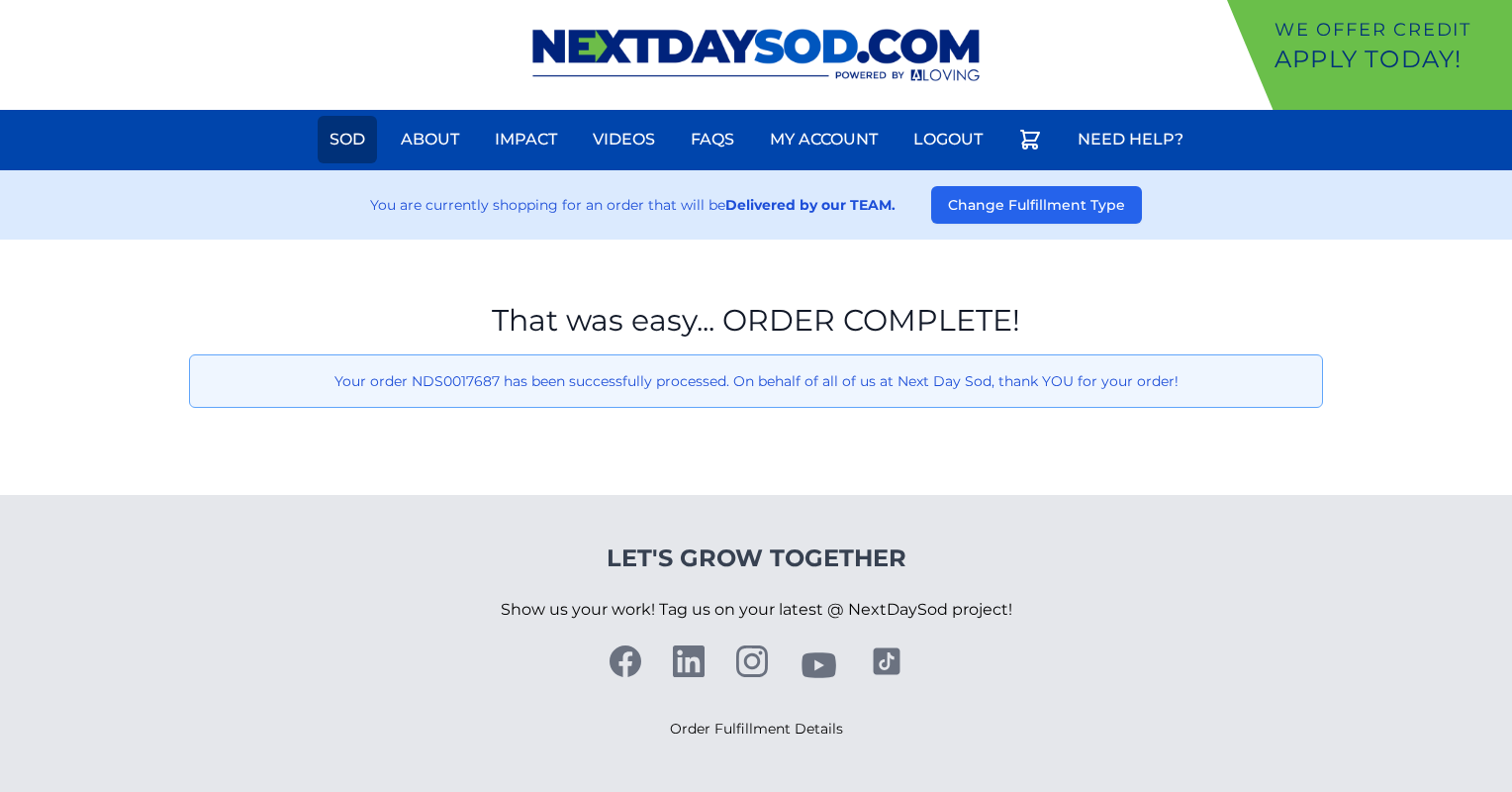 click on "Sod" at bounding box center (347, 140) 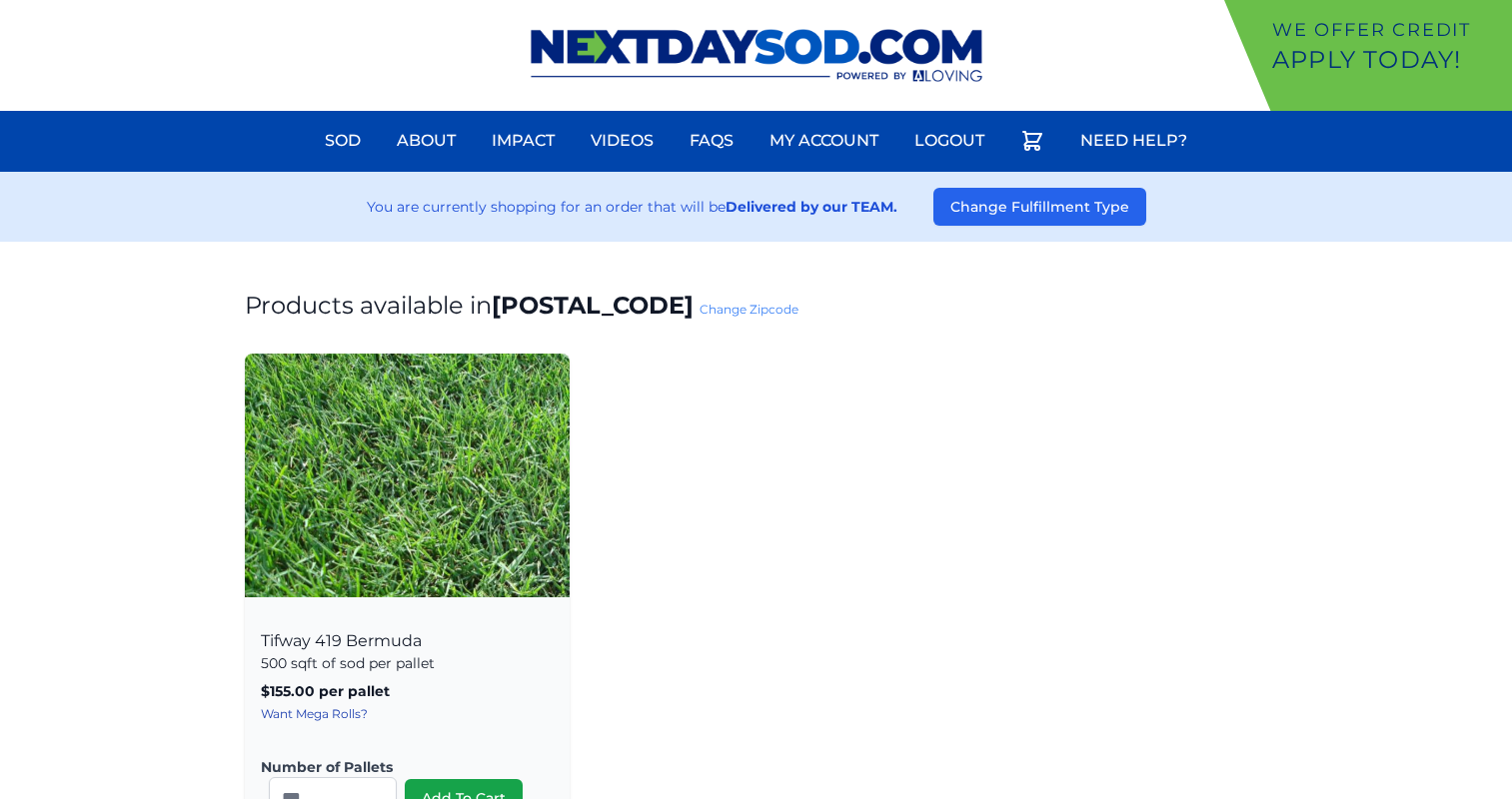 scroll, scrollTop: 0, scrollLeft: 0, axis: both 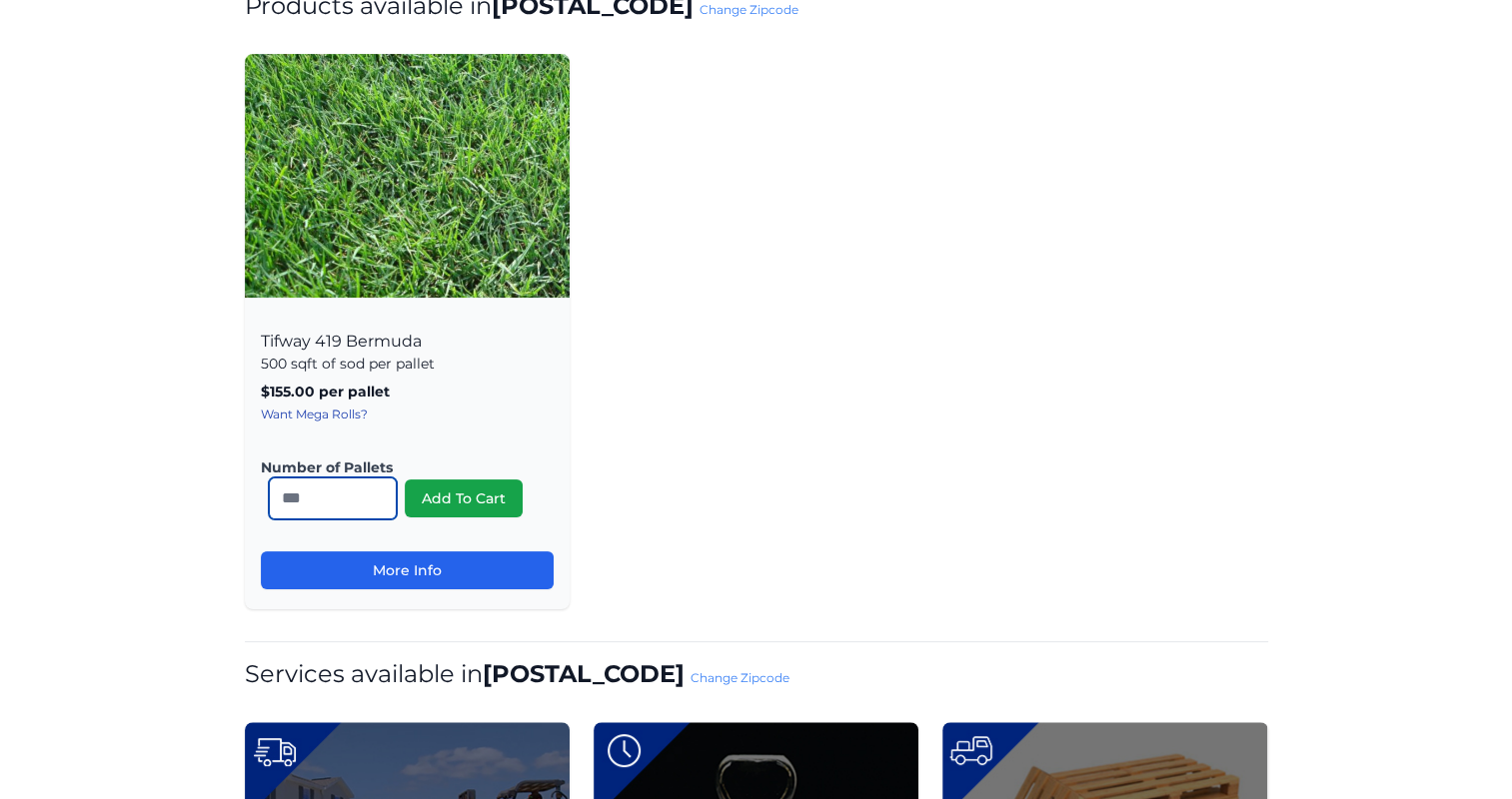 click on "*" at bounding box center (333, 498) 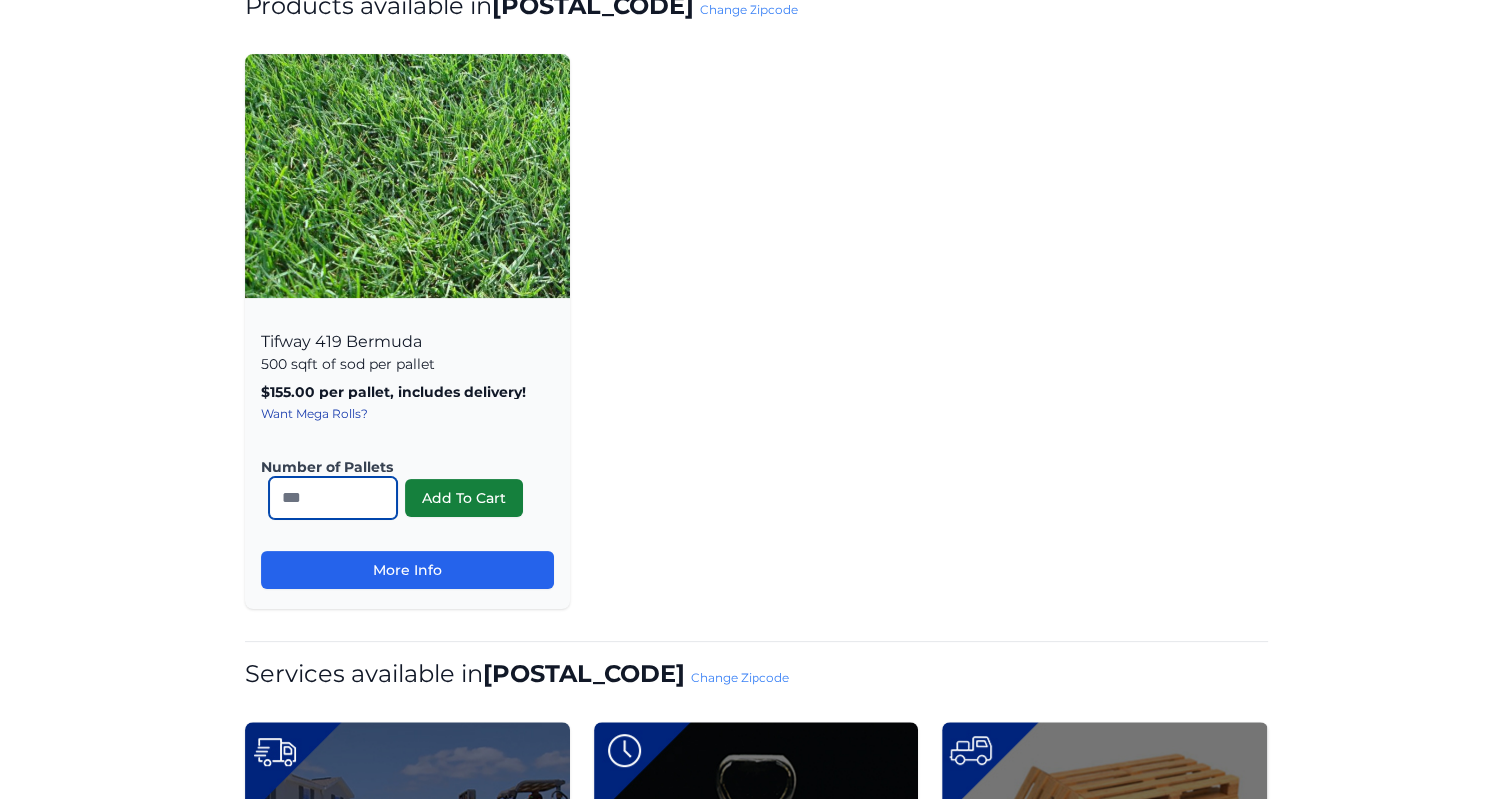 type on "**" 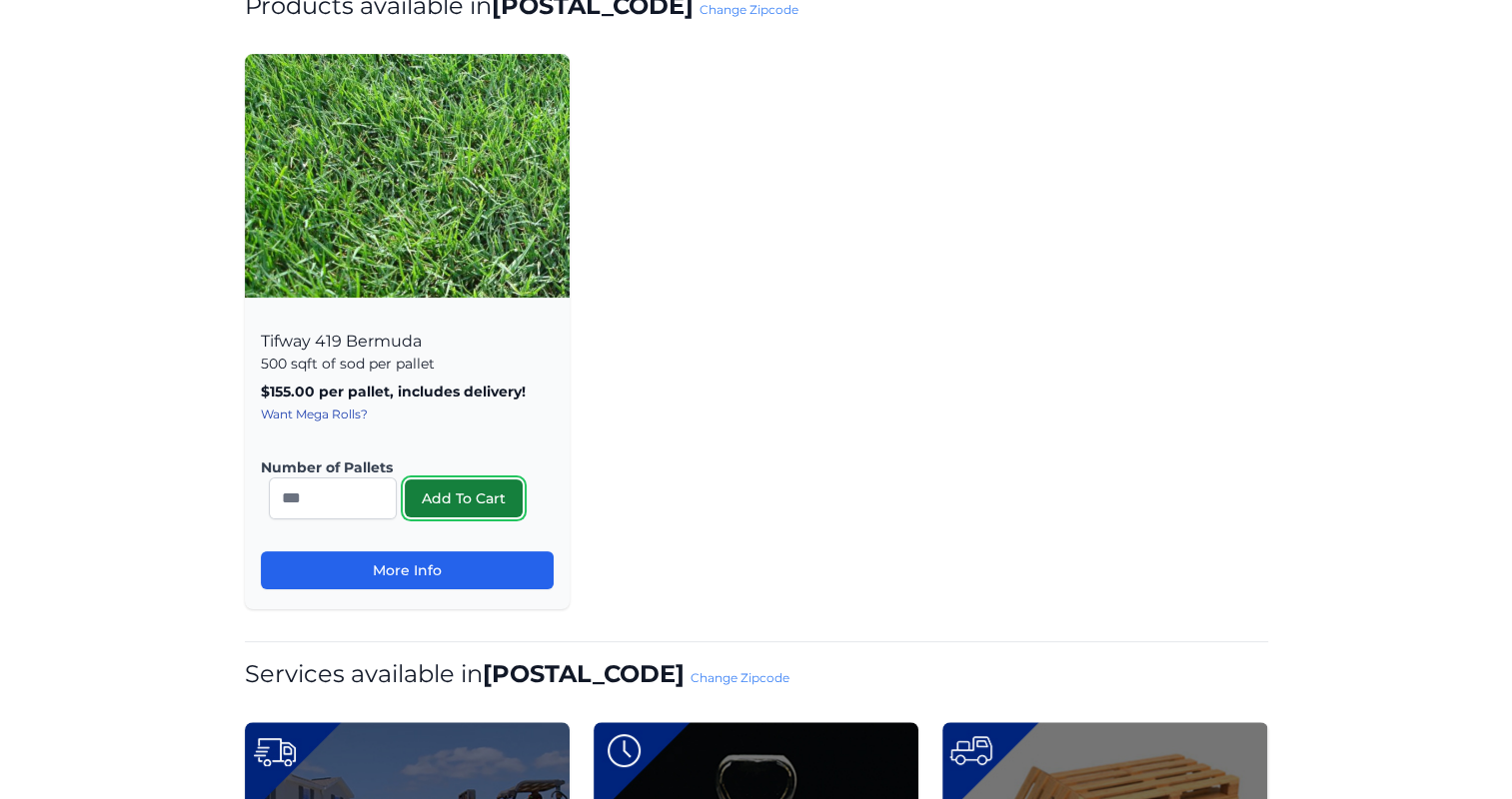 click on "Add To Cart" at bounding box center [464, 498] 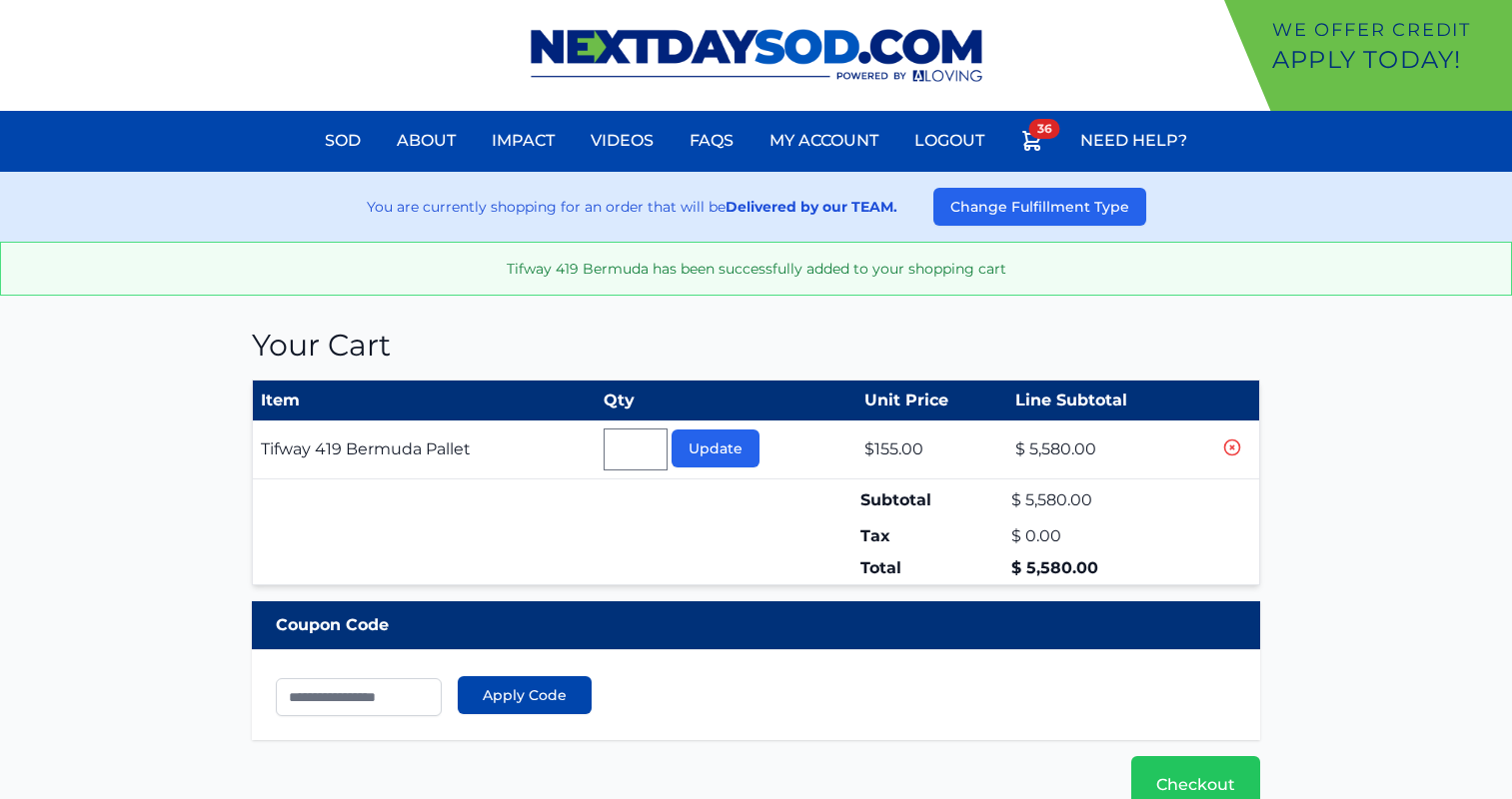 scroll, scrollTop: 0, scrollLeft: 0, axis: both 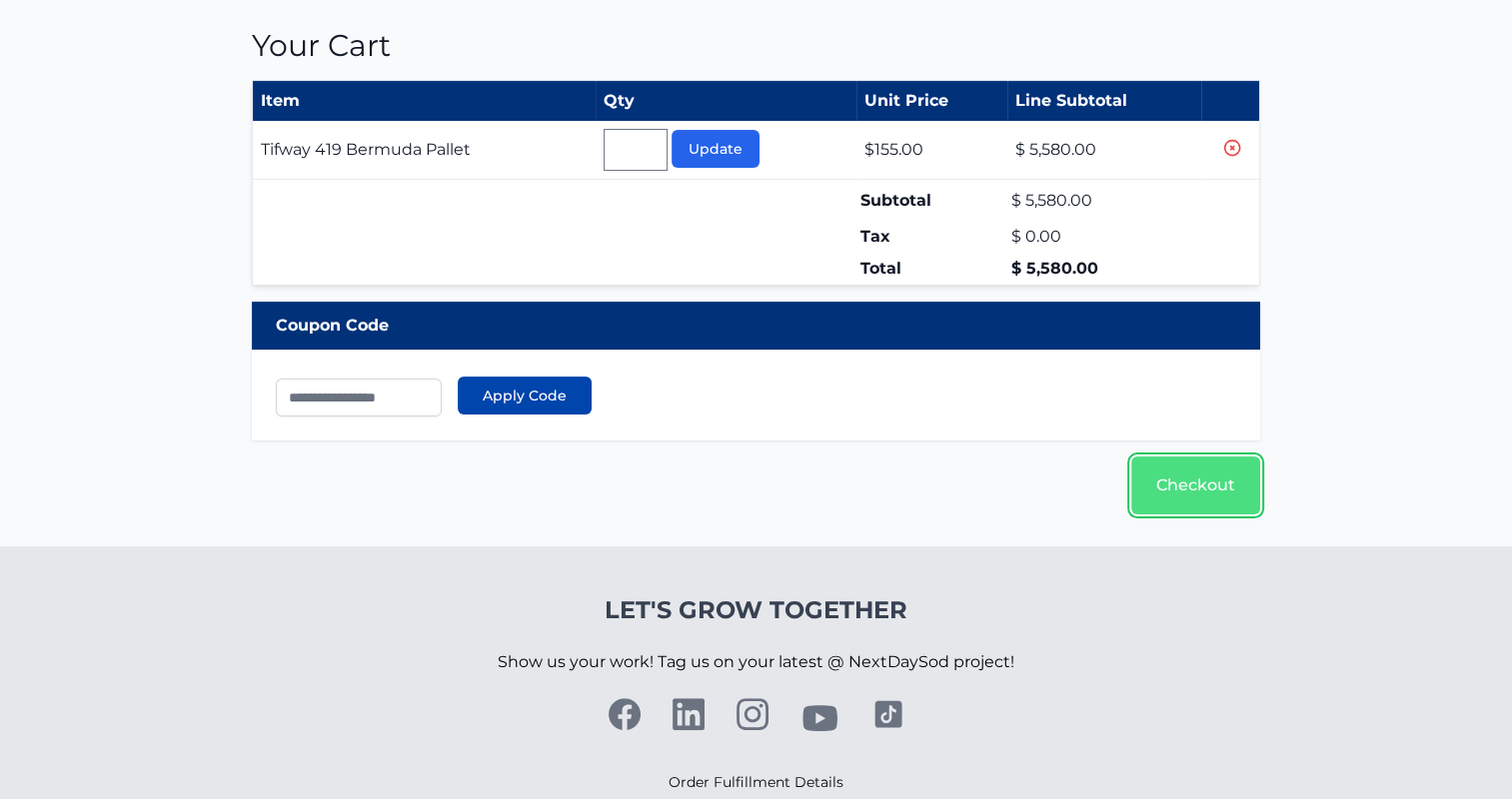 click on "Checkout" at bounding box center (1195, 485) 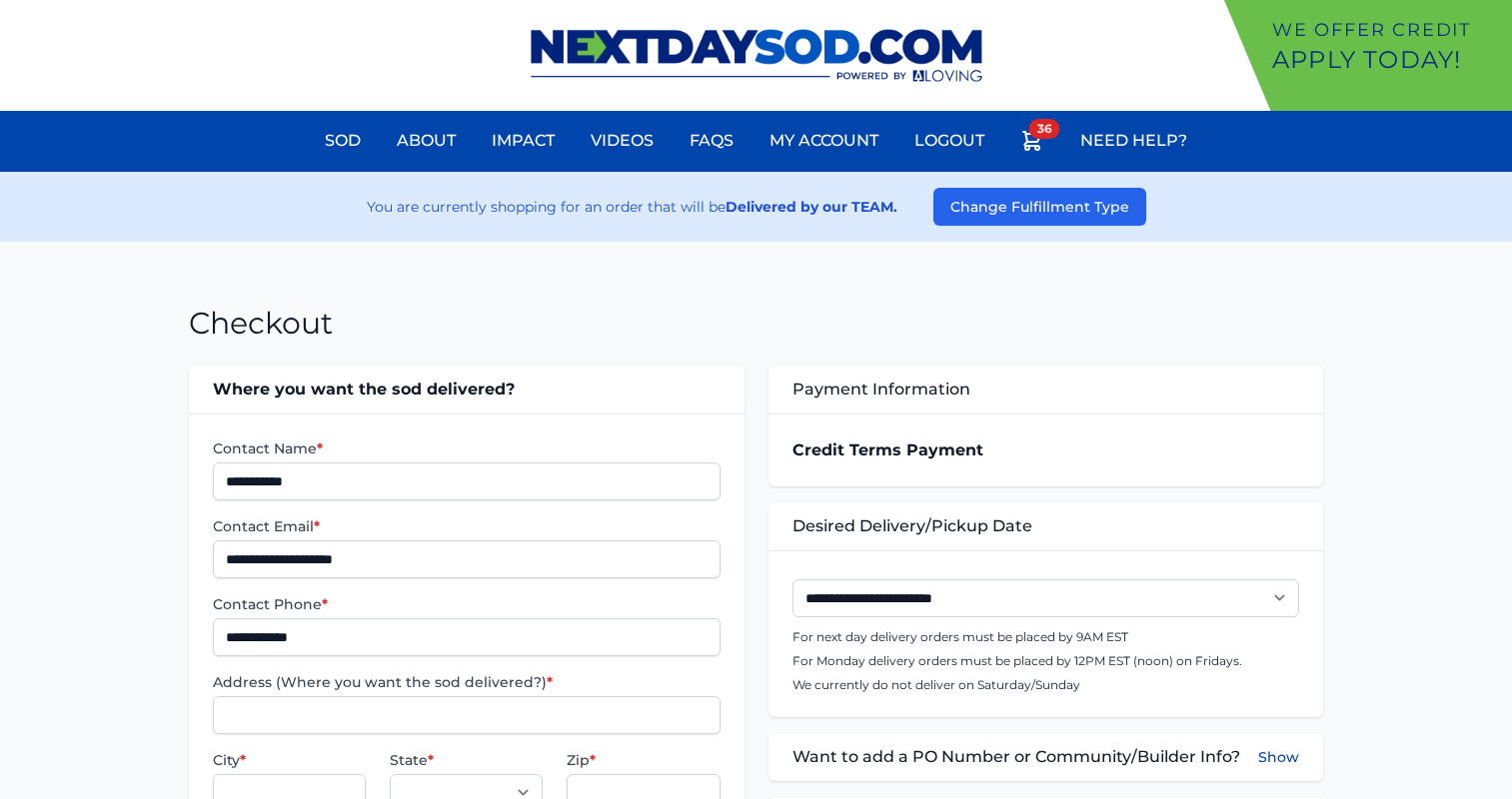 scroll, scrollTop: 0, scrollLeft: 0, axis: both 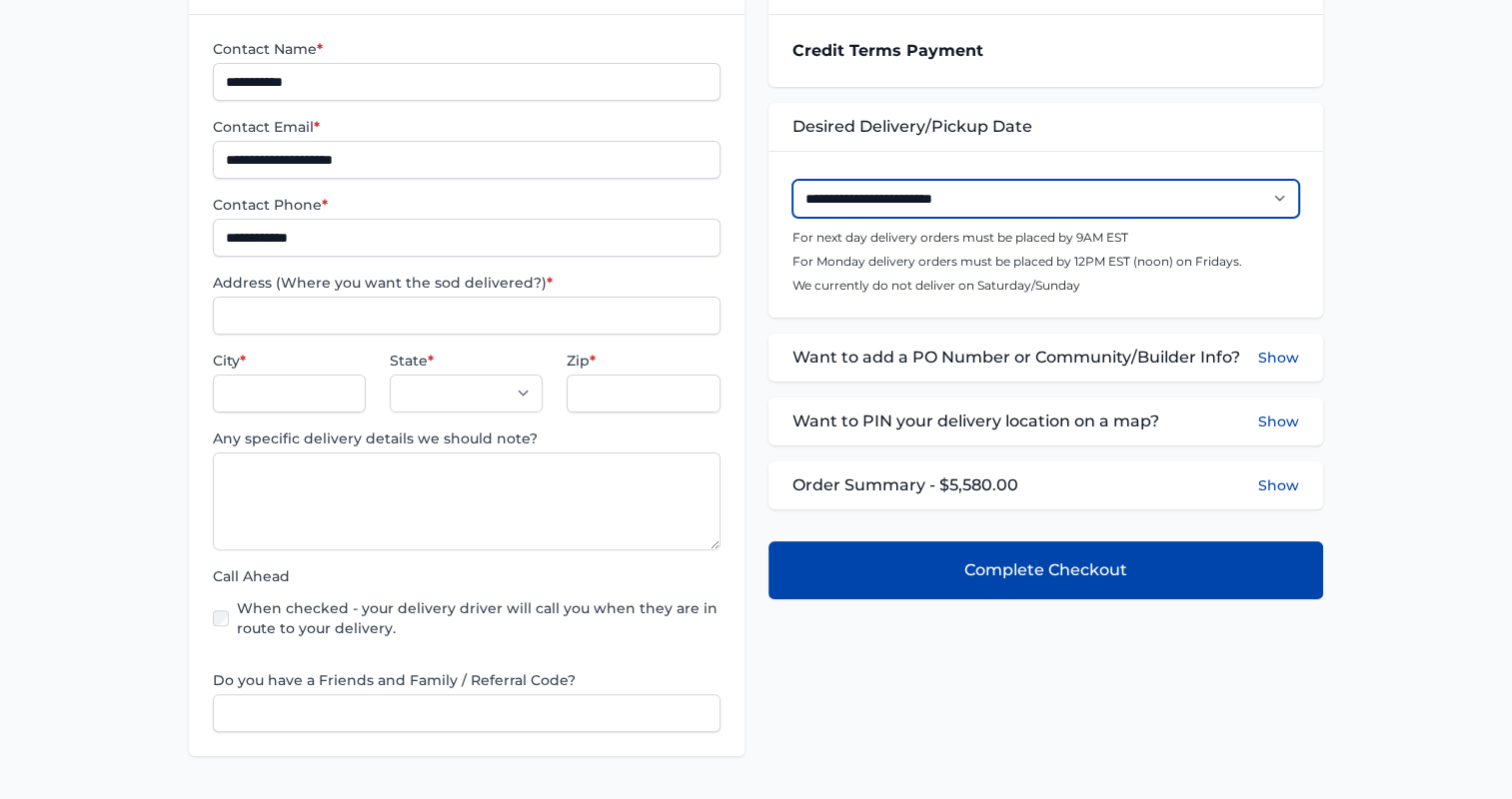 click on "**********" at bounding box center [1045, 199] 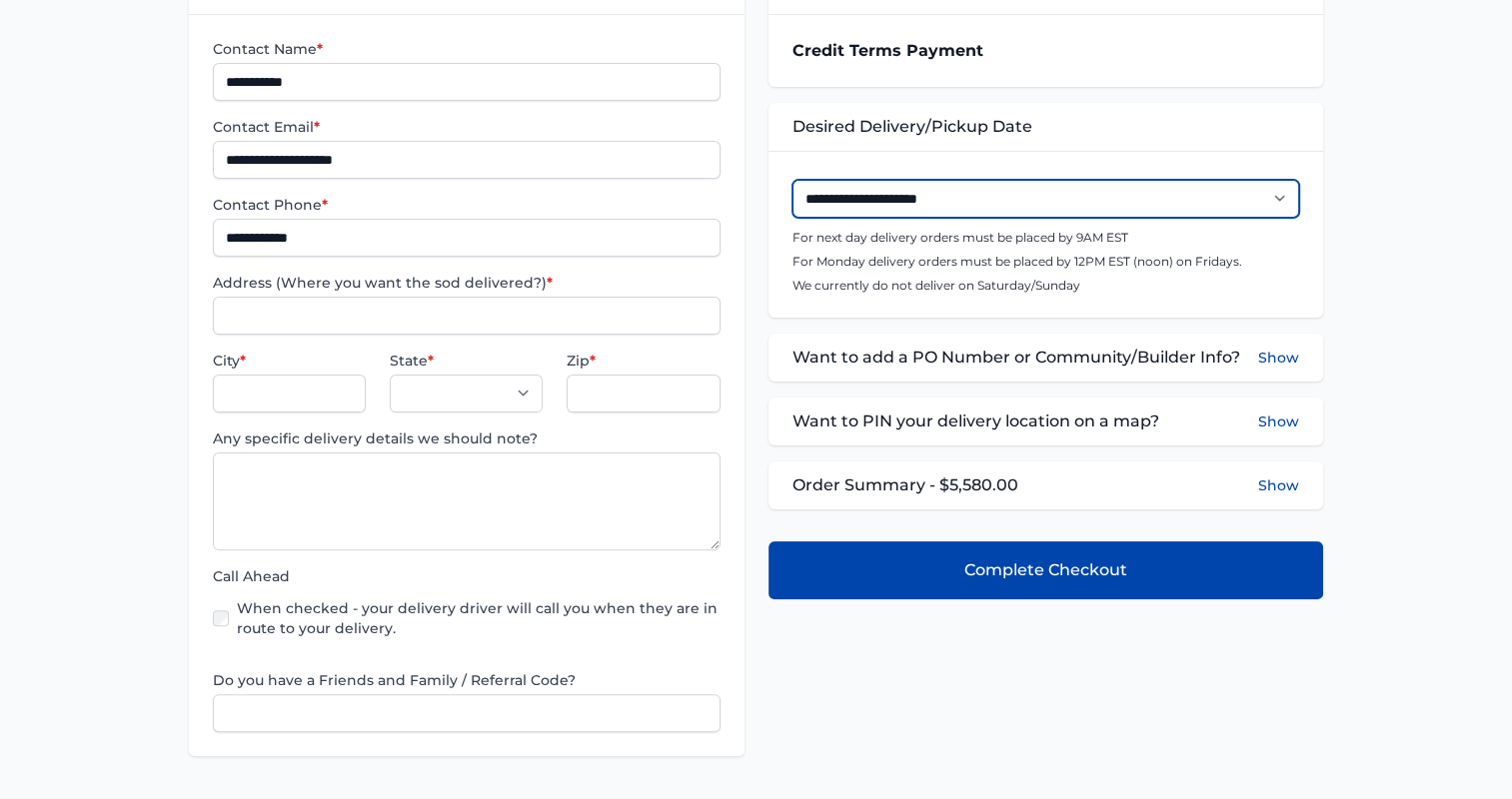 click on "**********" at bounding box center (1045, 199) 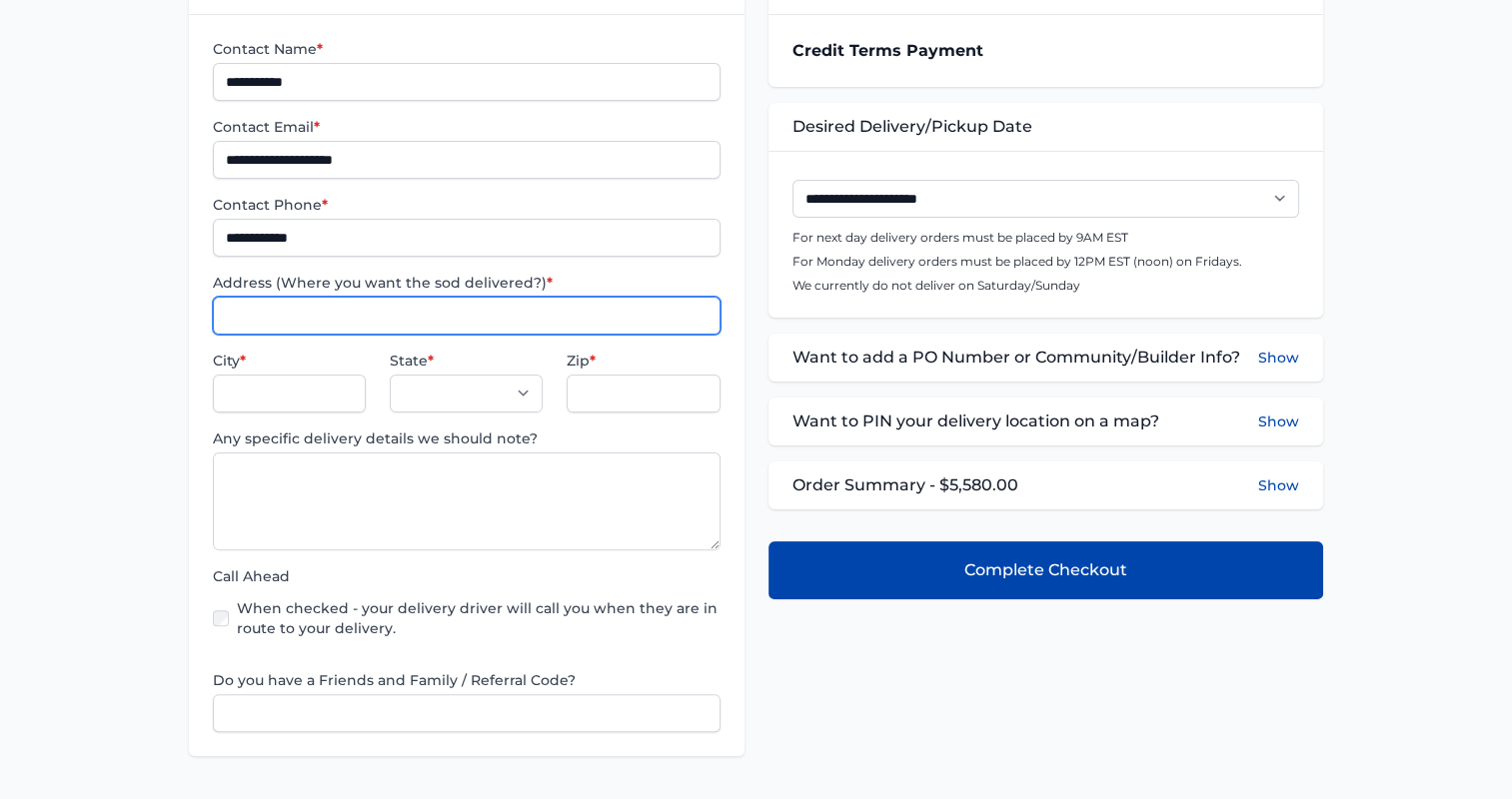 click on "Address (Where you want the sod delivered?)
*" at bounding box center [466, 316] 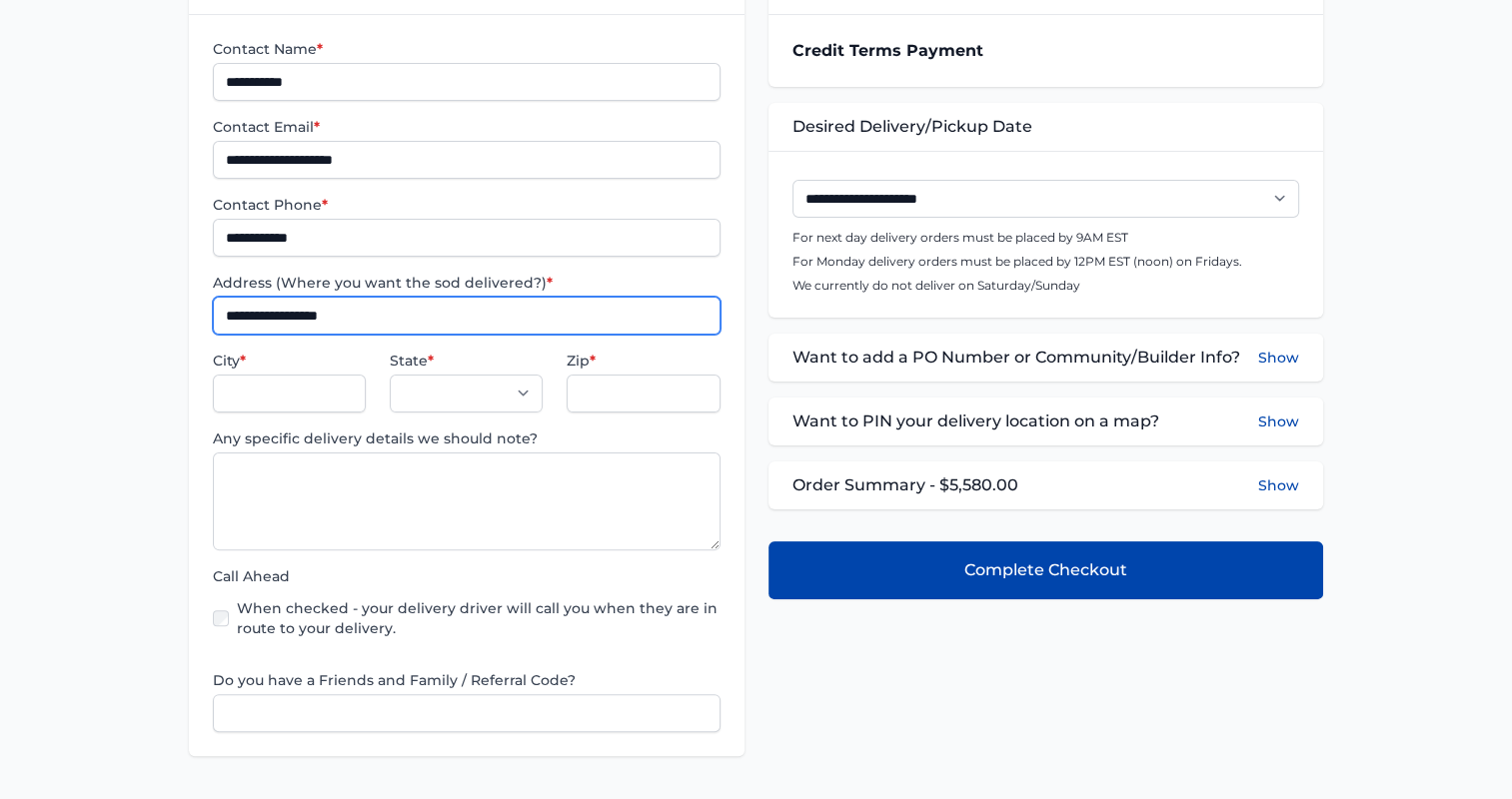 type on "**********" 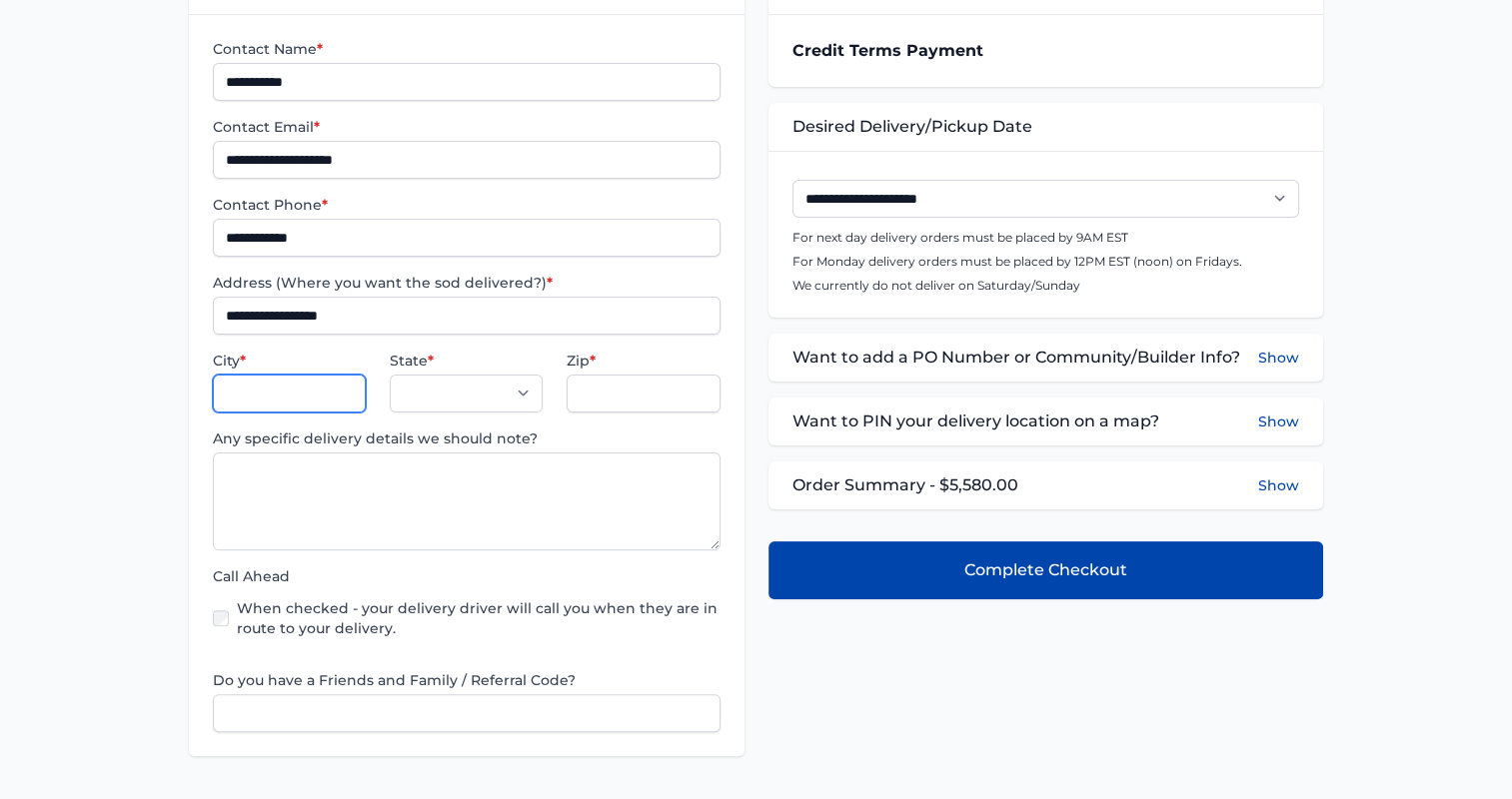 click on "City
*" at bounding box center (289, 394) 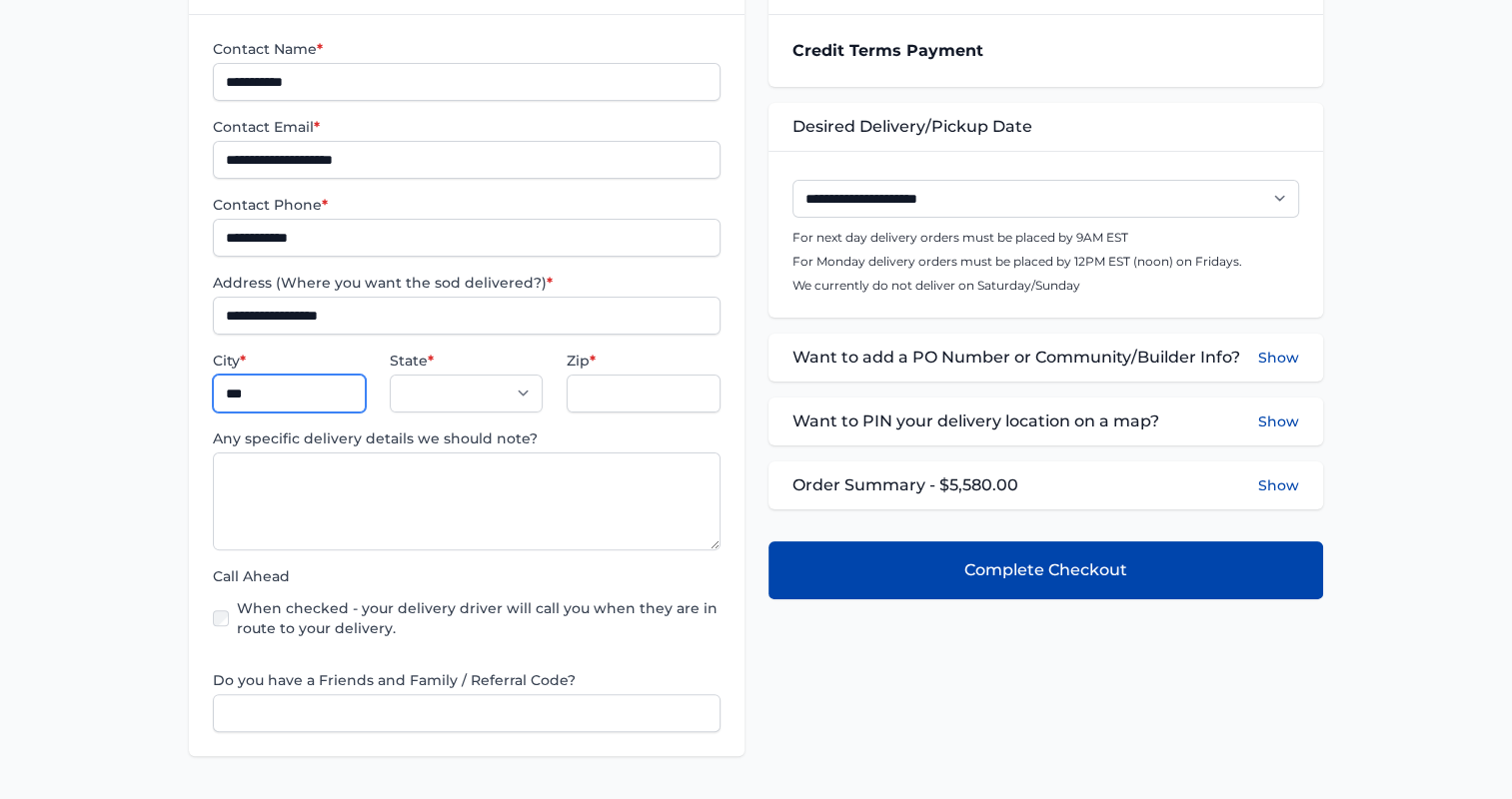 type on "*********" 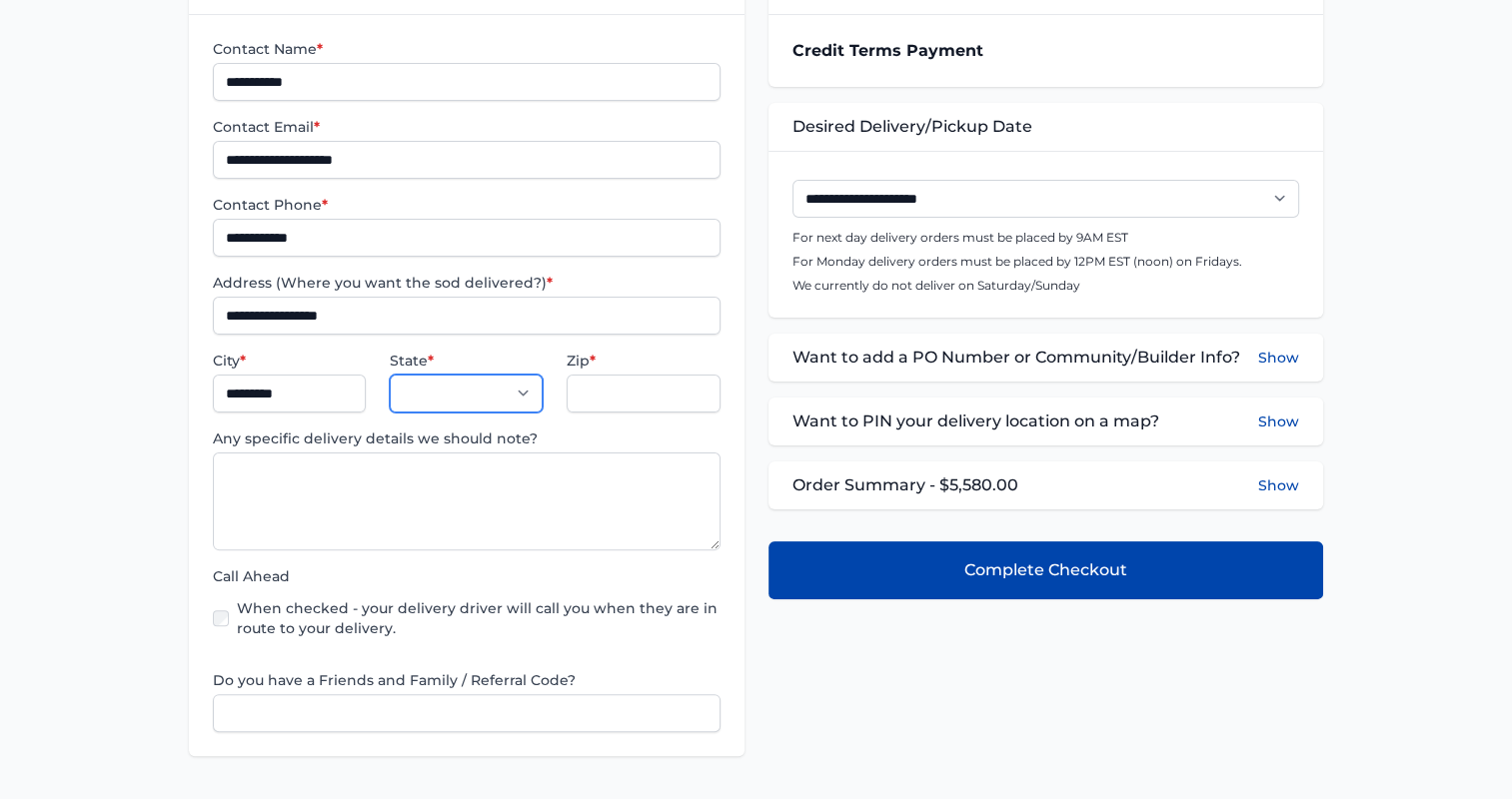 select on "**" 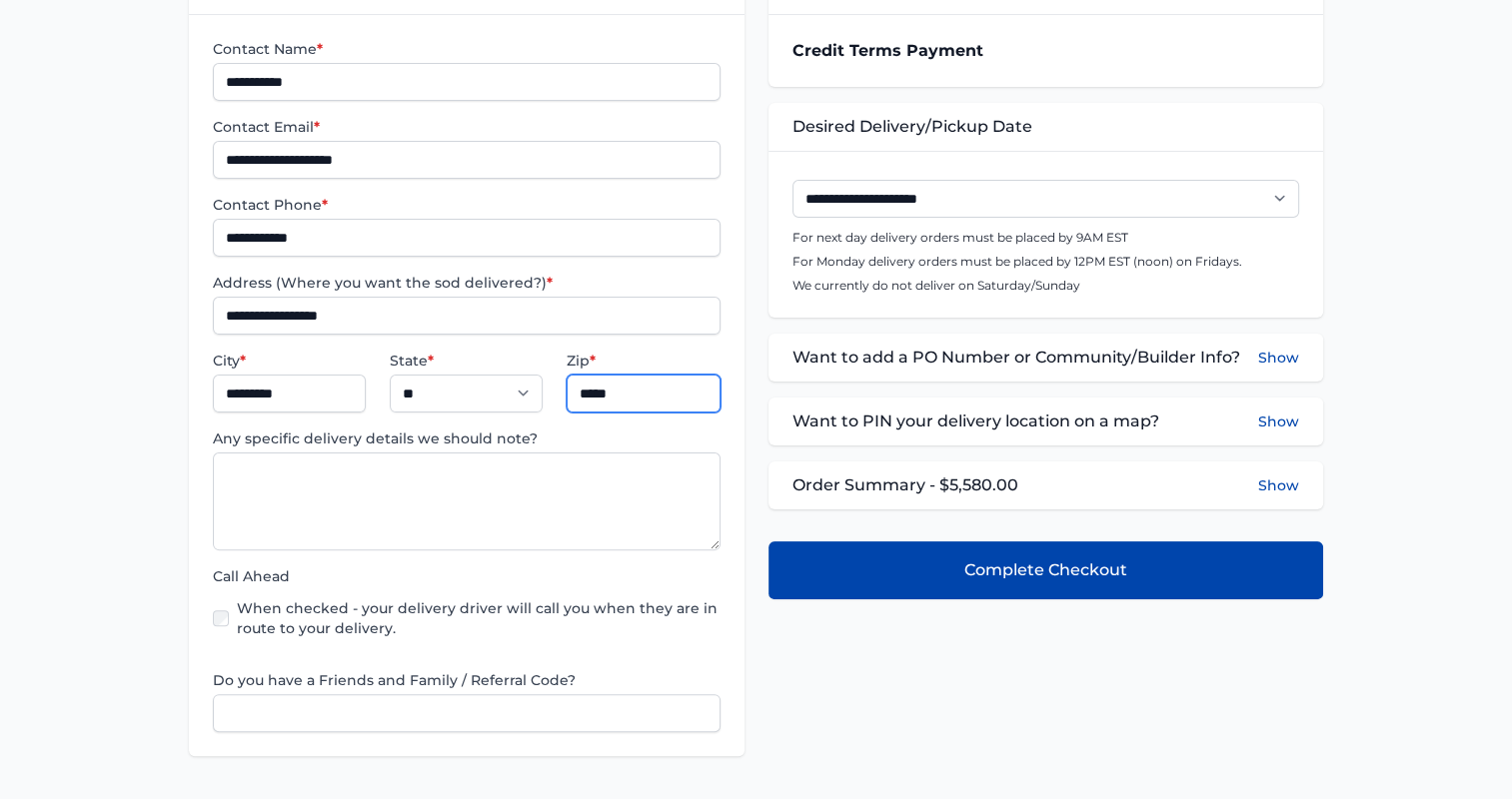 click on "*****" at bounding box center [643, 394] 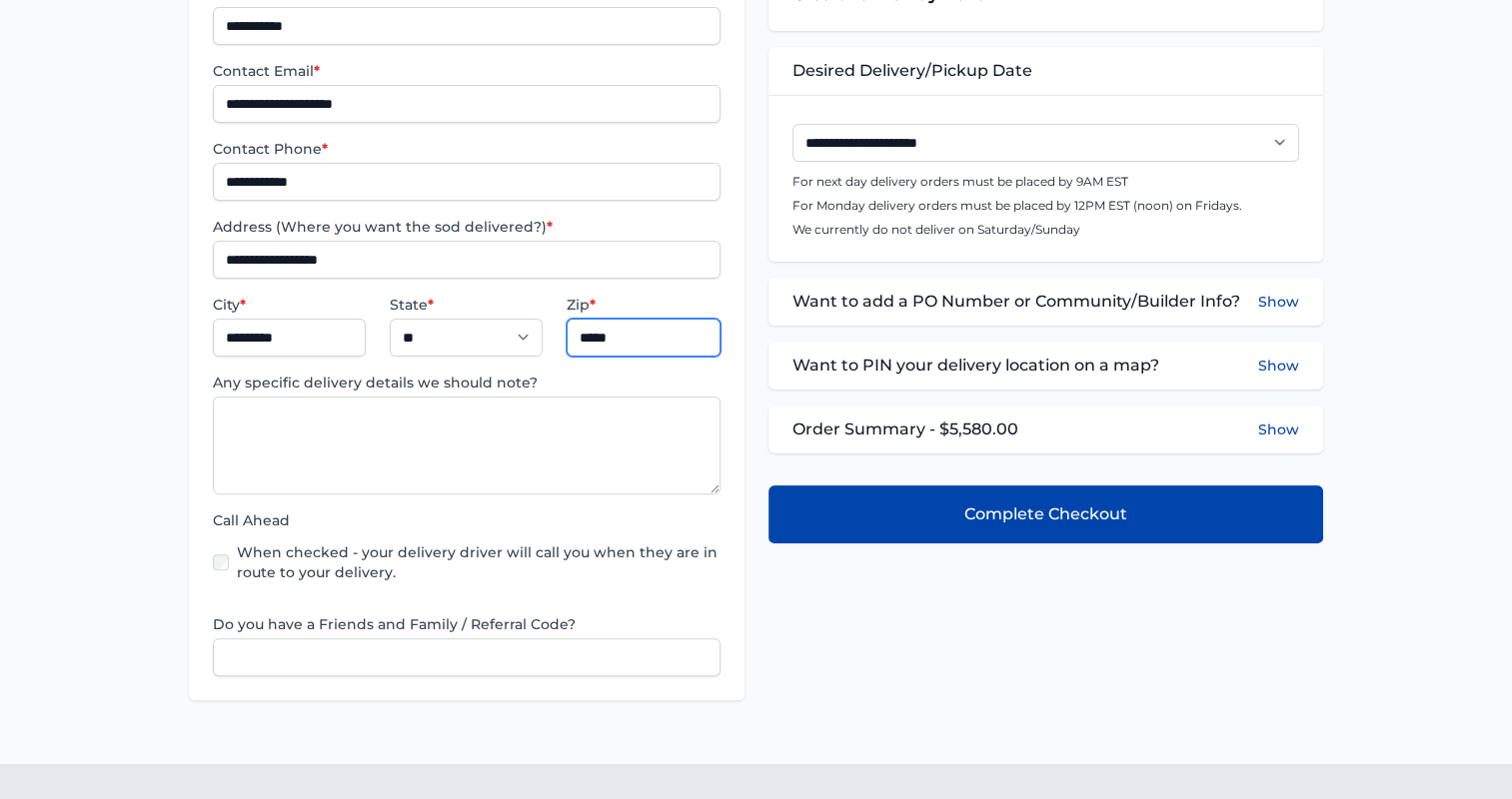 scroll, scrollTop: 499, scrollLeft: 0, axis: vertical 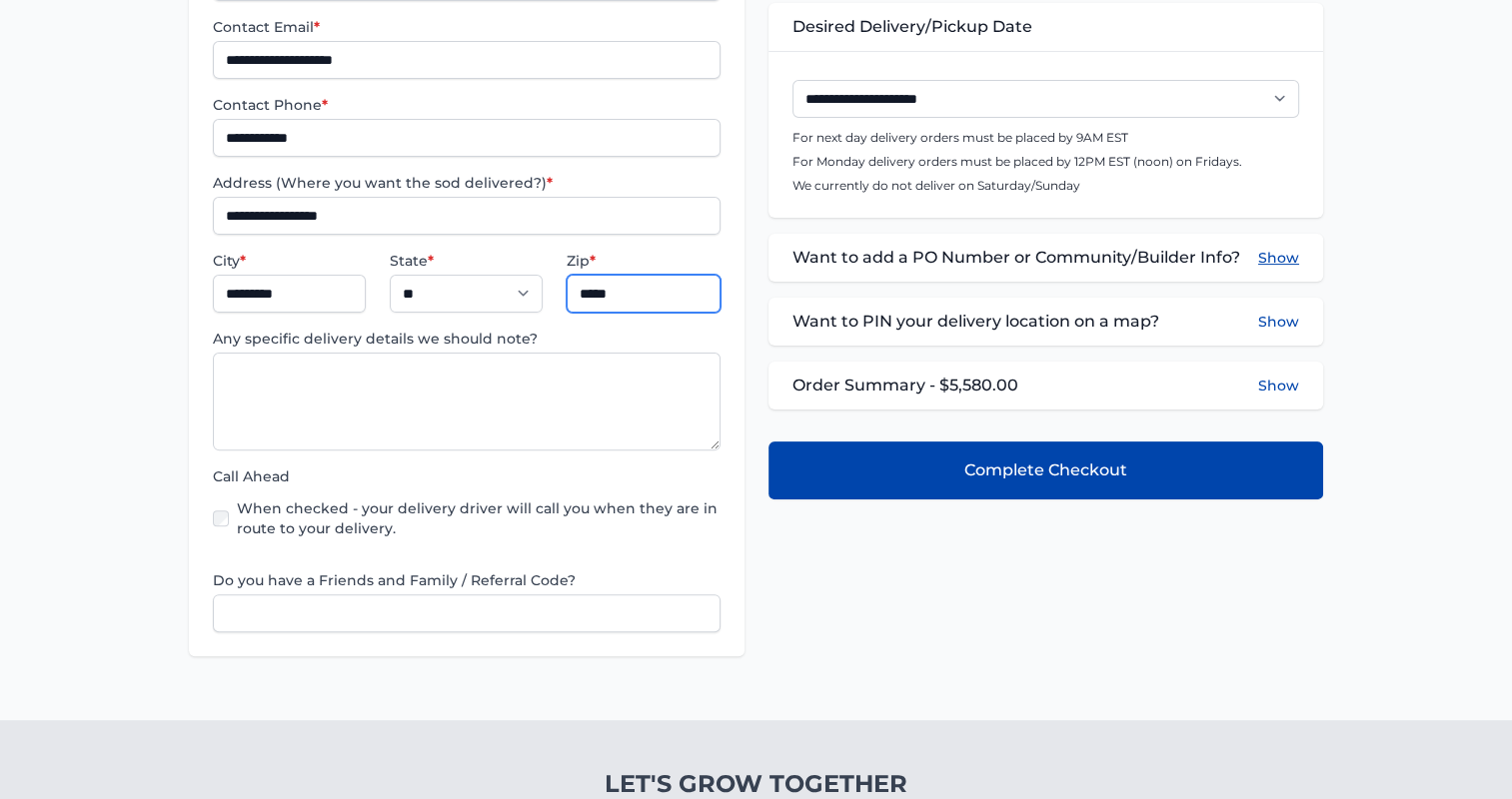 type on "*****" 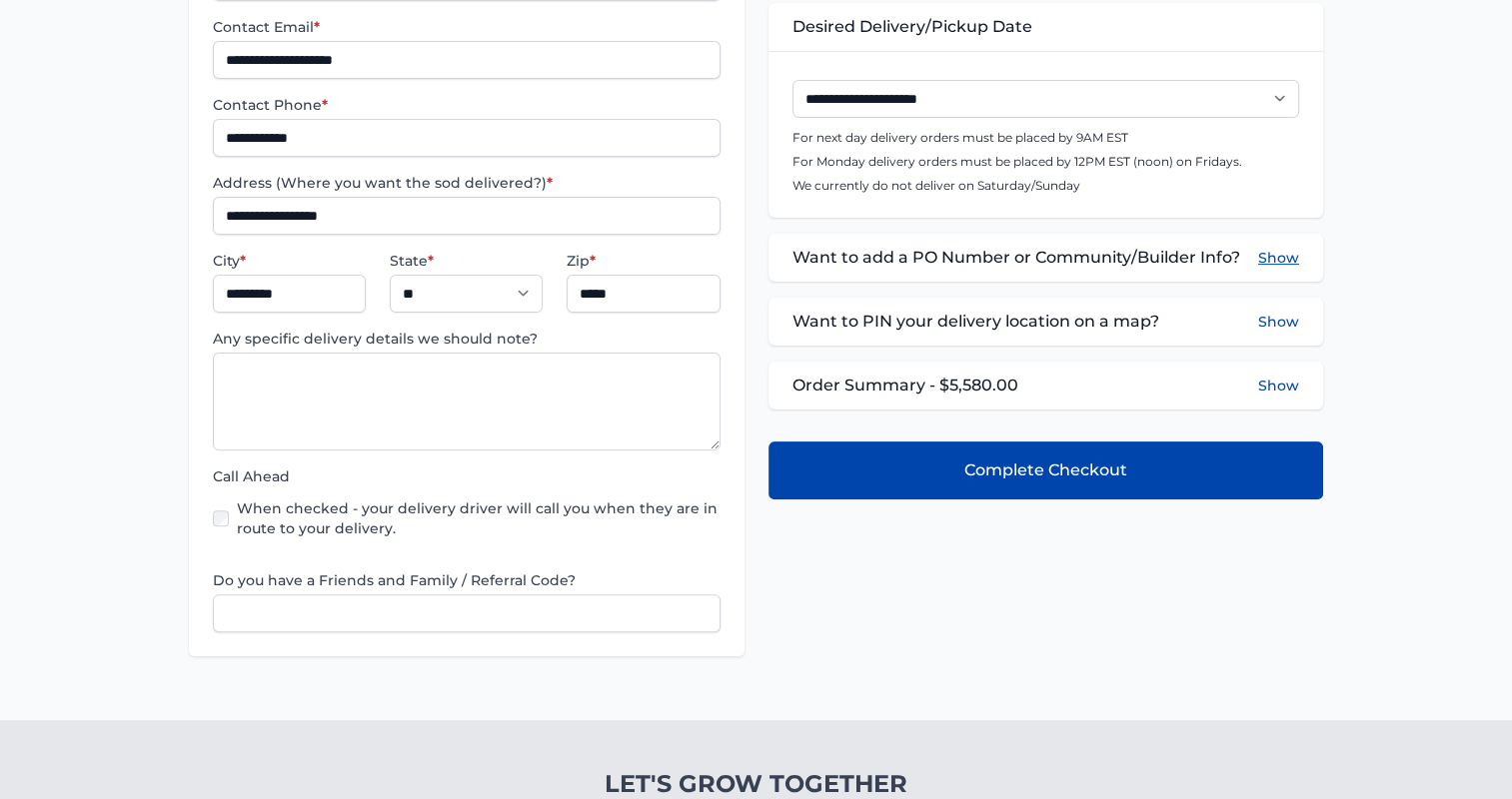 click on "Show" at bounding box center [1278, 258] 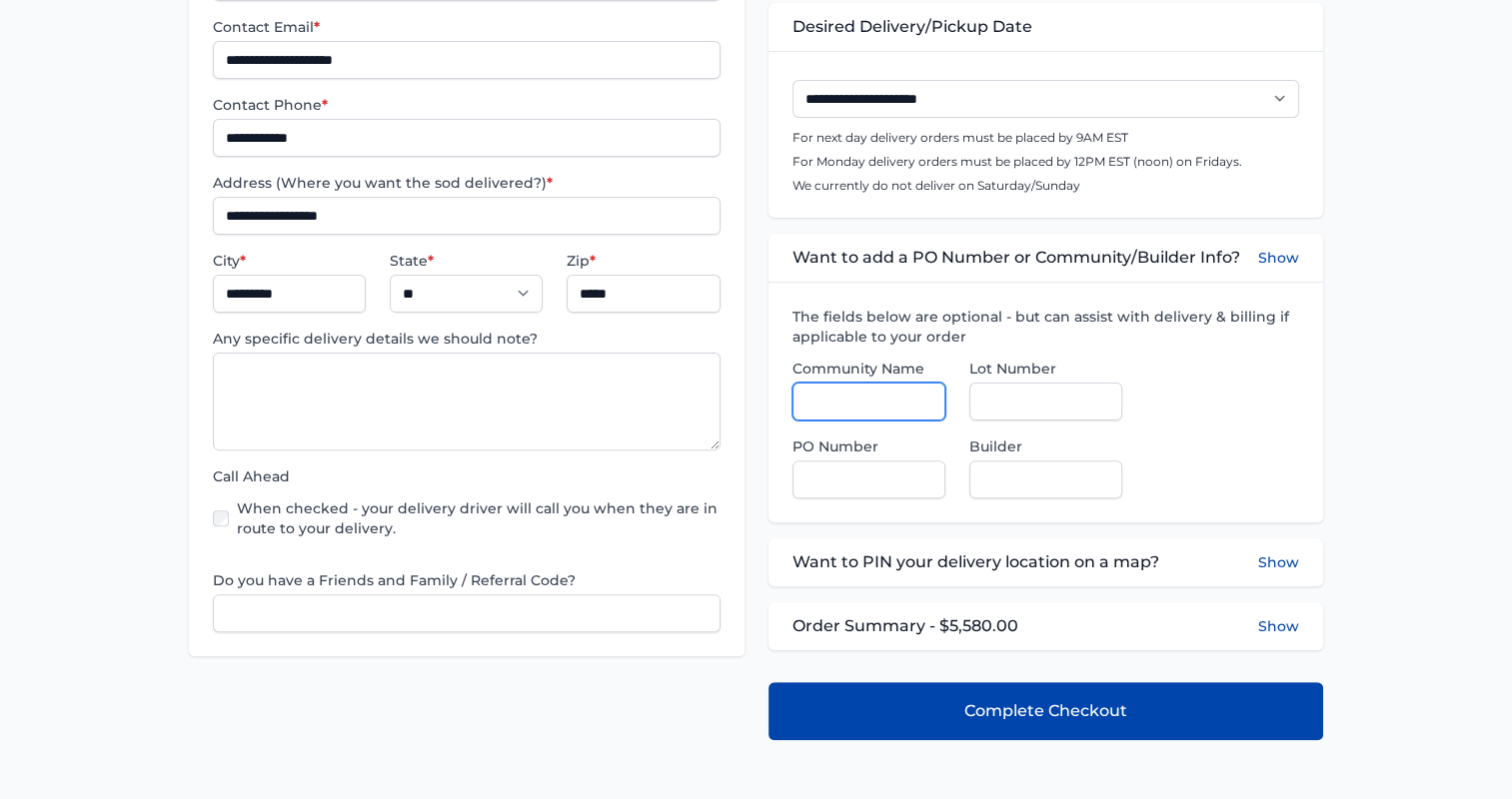 click on "Community Name" at bounding box center (868, 401) 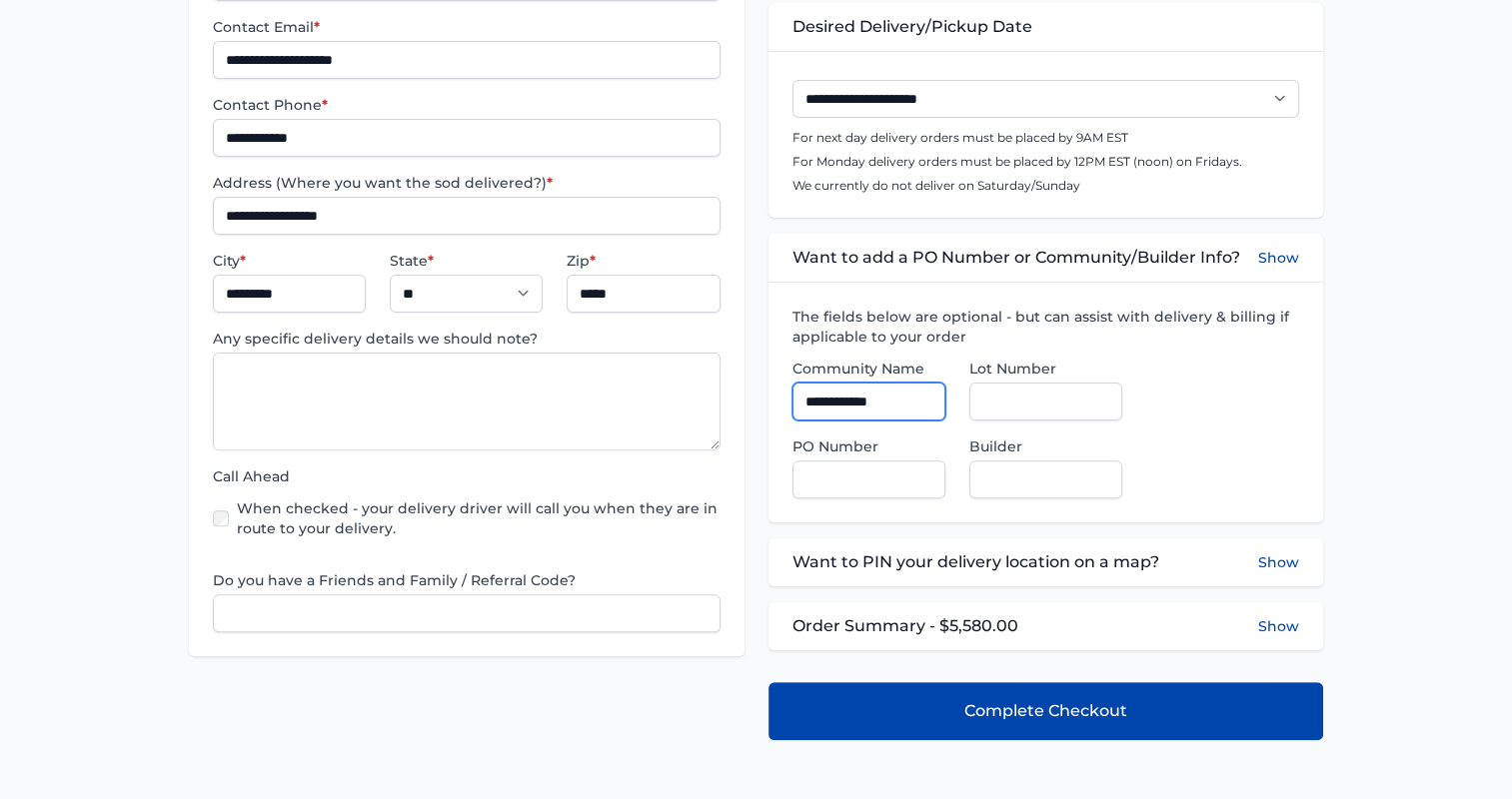 type on "**********" 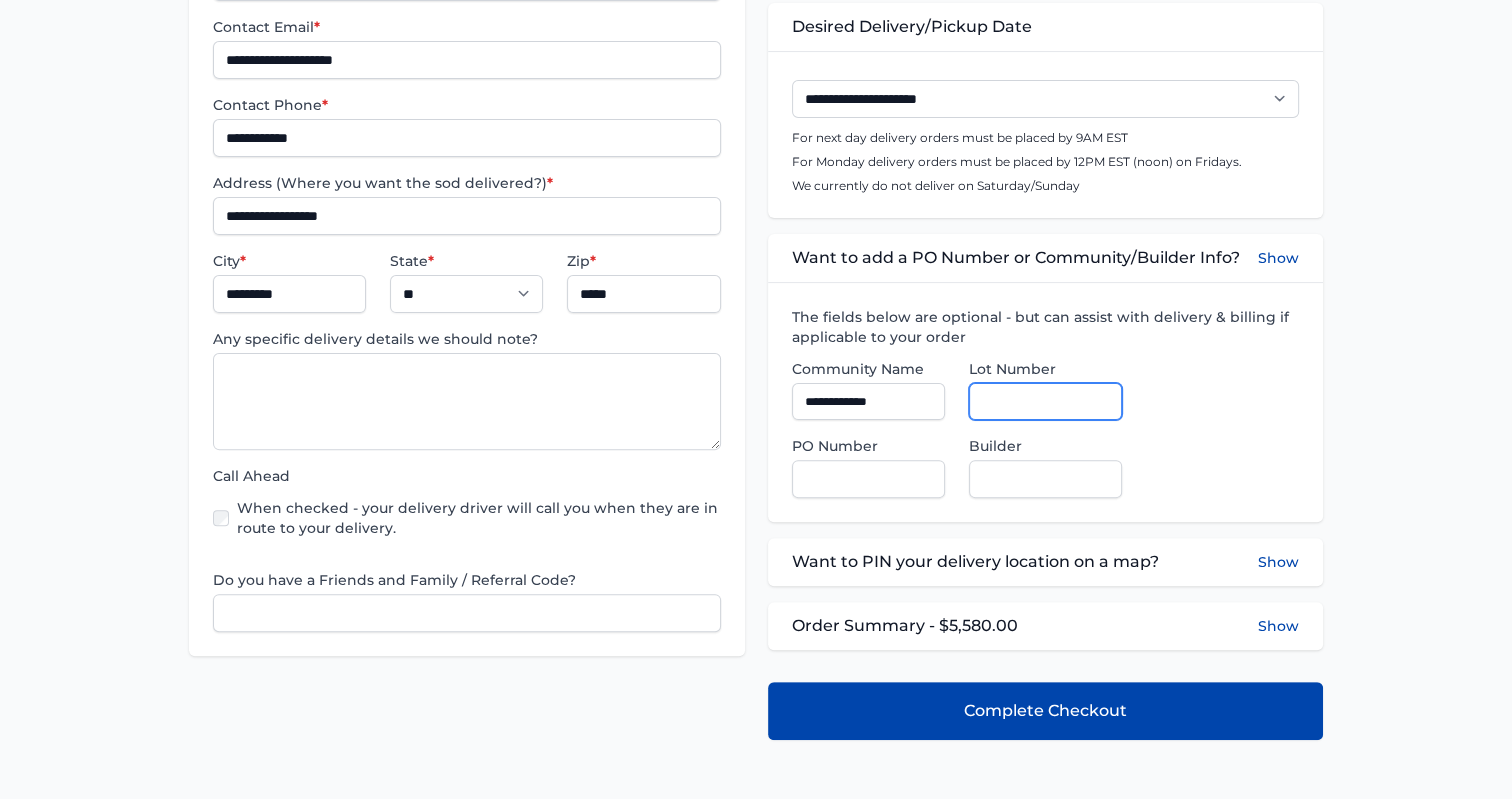 click on "Lot Number" at bounding box center (1045, 401) 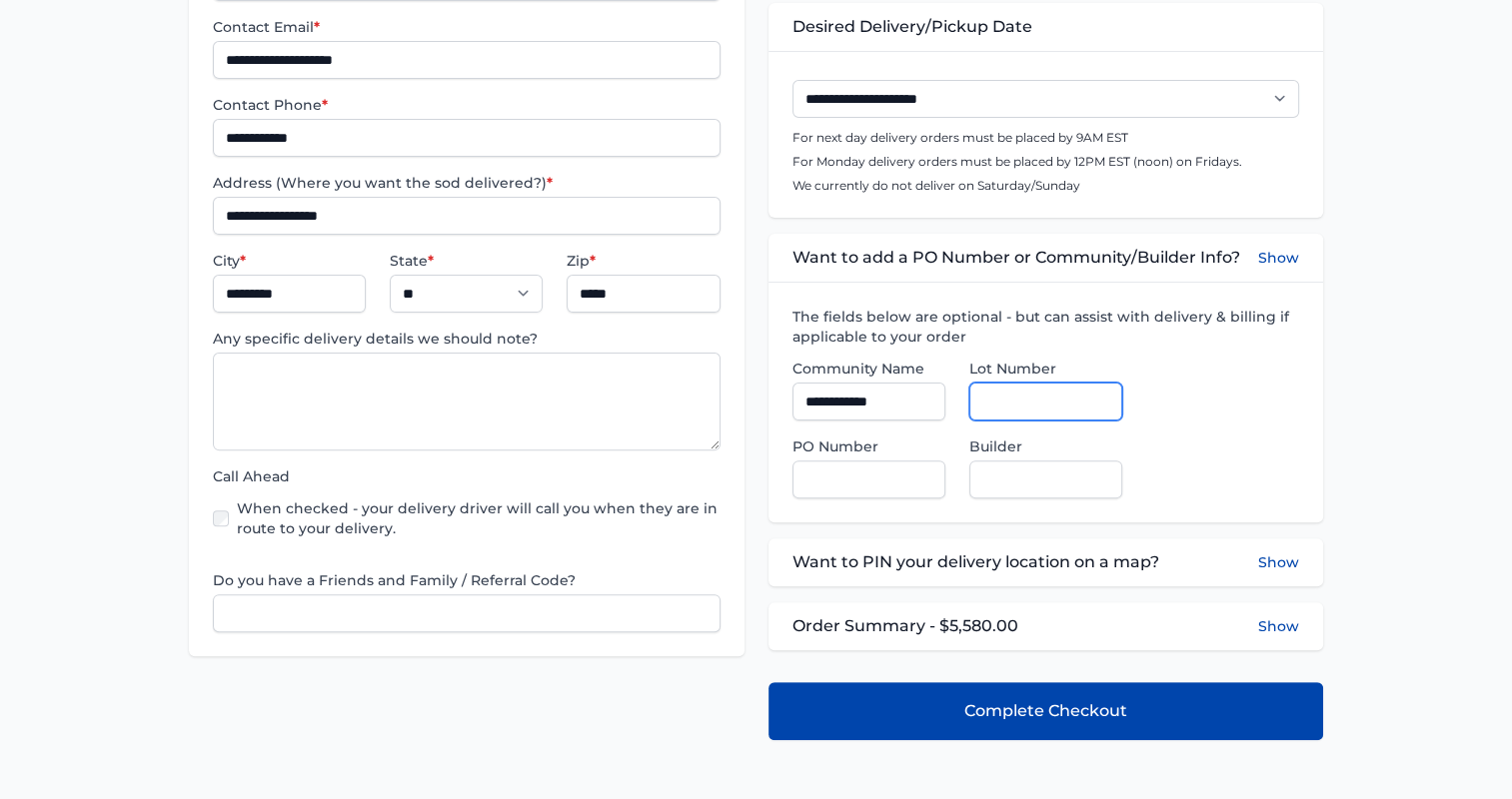 click on "Lot Number" at bounding box center [1045, 401] 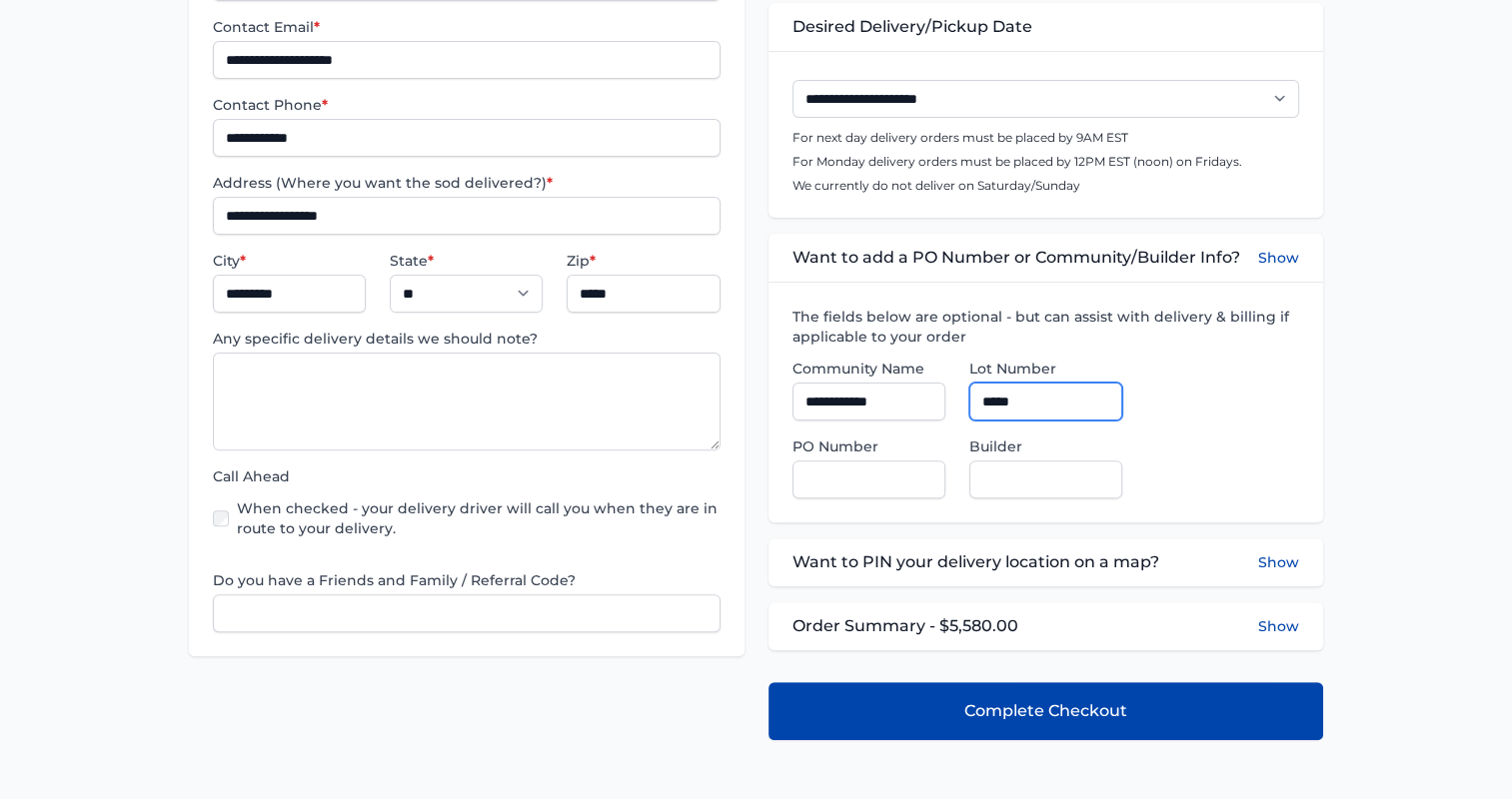 type on "*****" 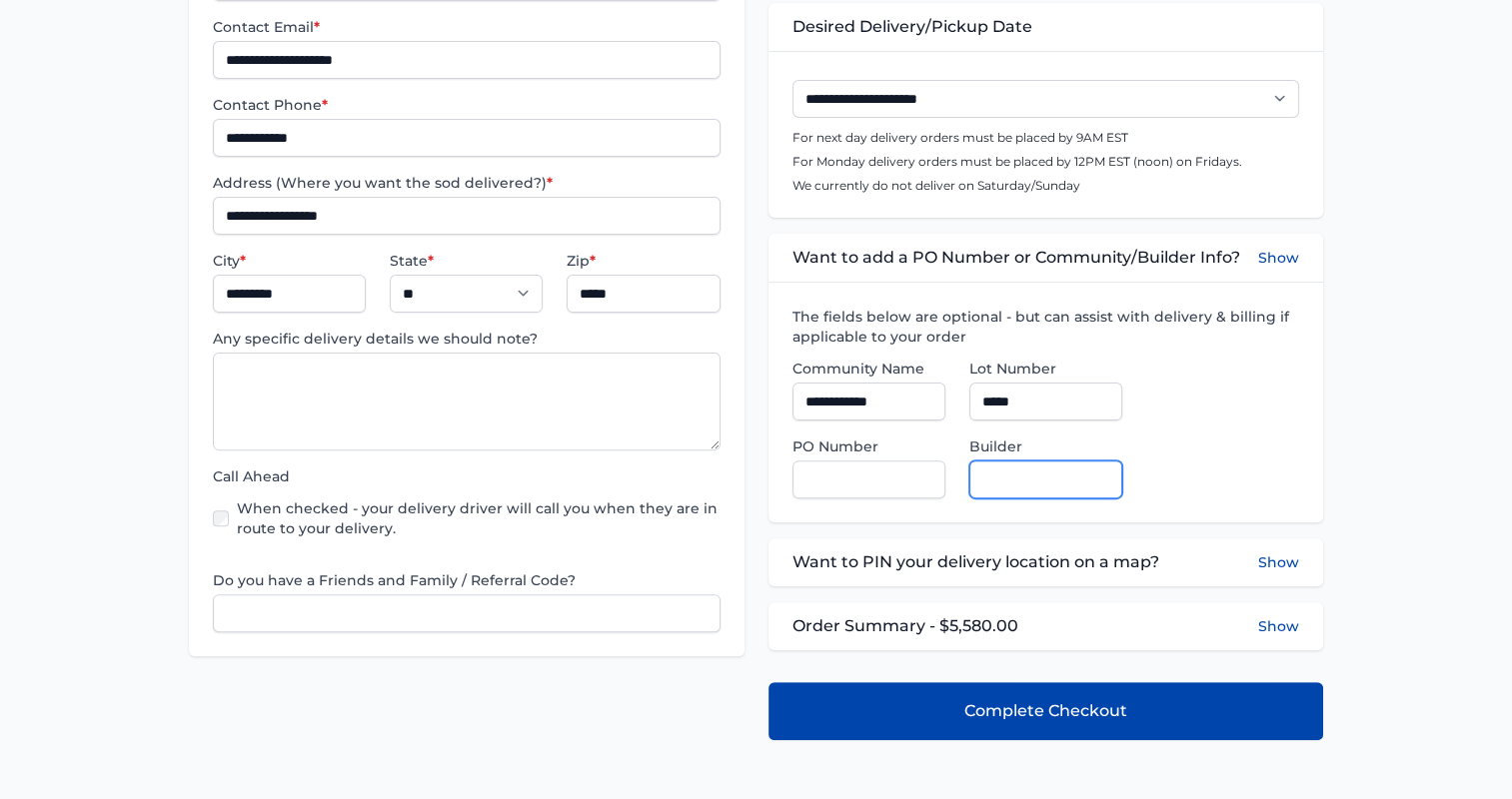click on "Builder" at bounding box center (1045, 479) 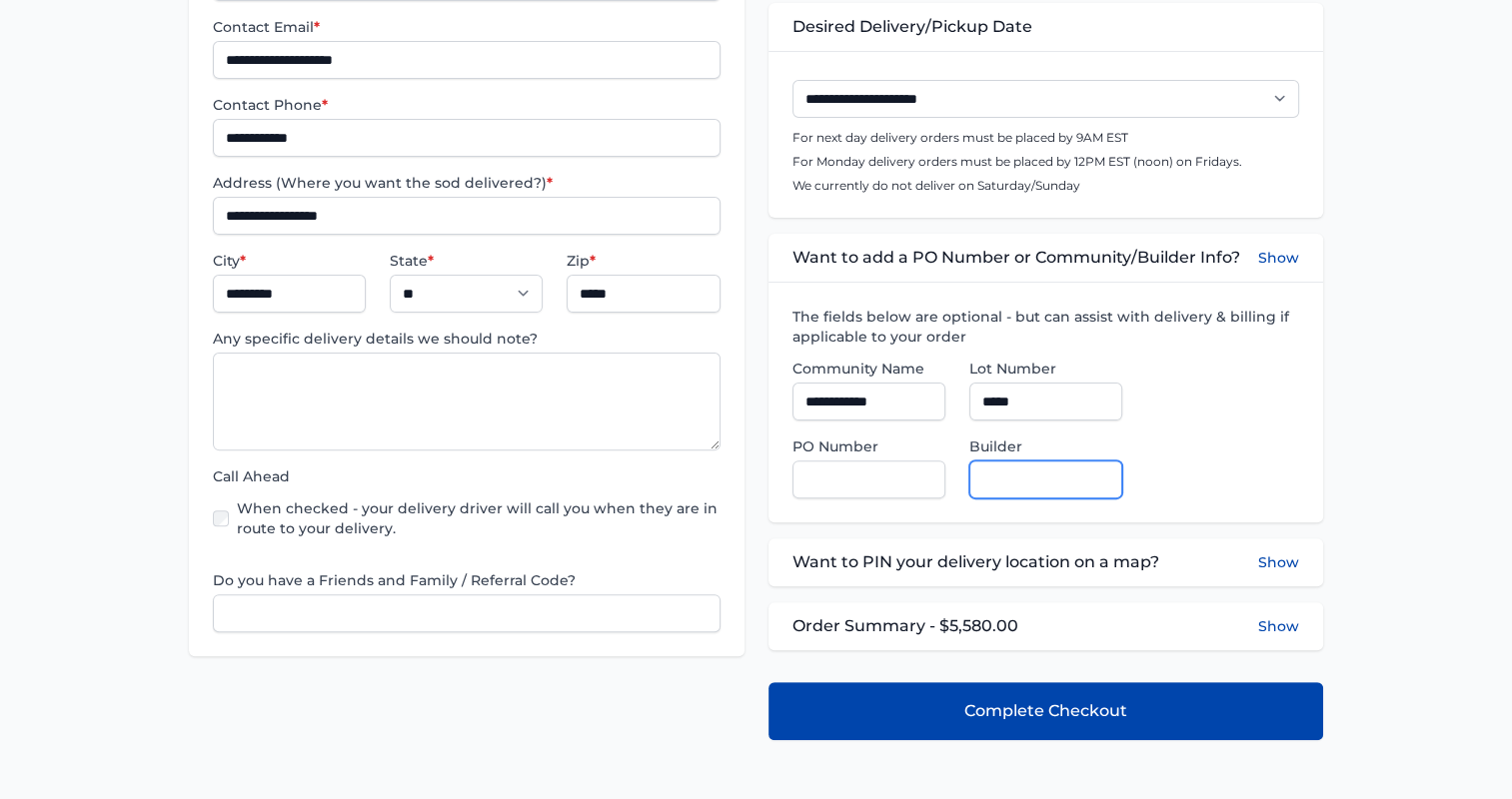 type on "**********" 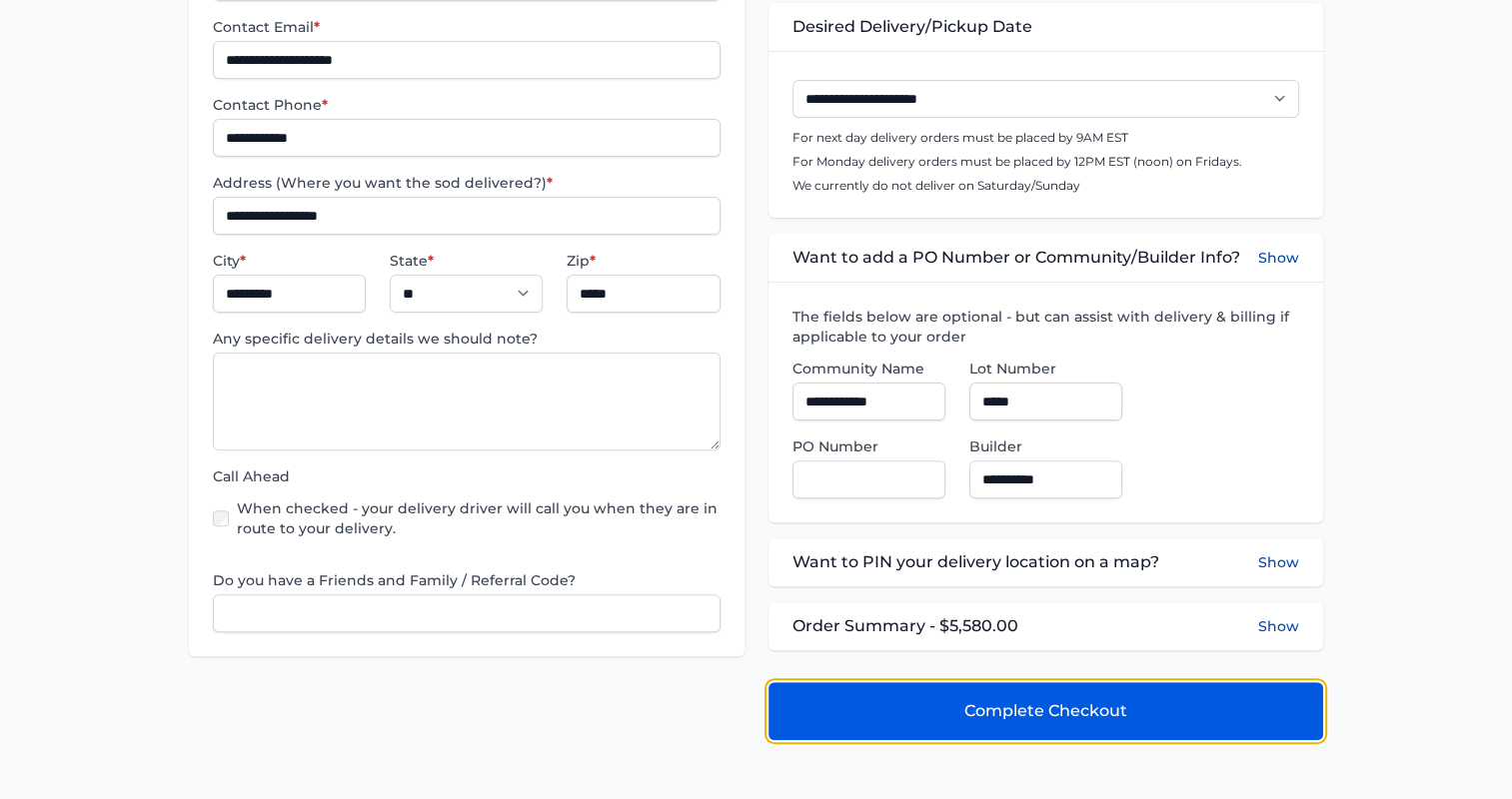 click on "Complete Checkout" at bounding box center [1045, 711] 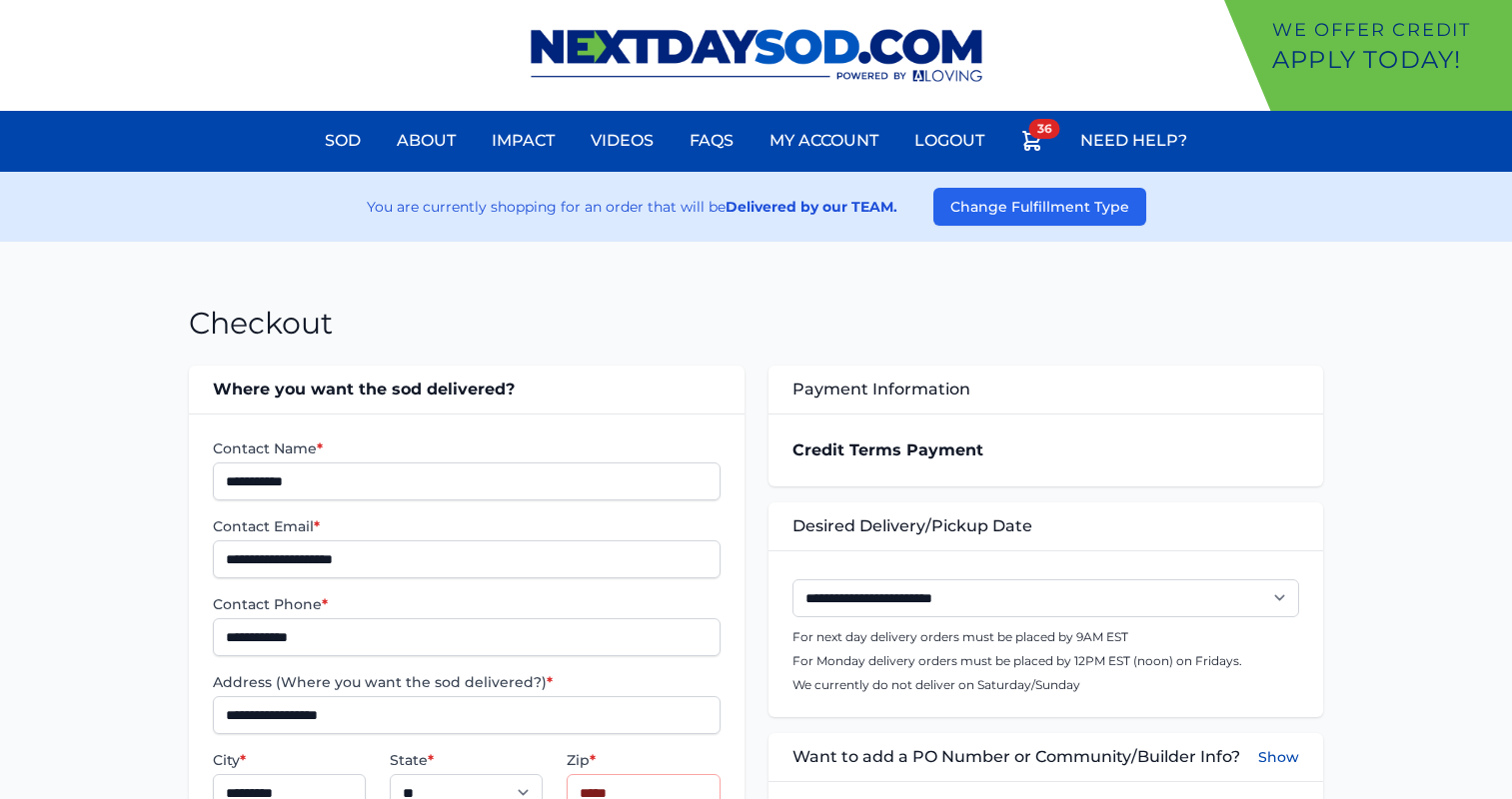 scroll, scrollTop: 0, scrollLeft: 0, axis: both 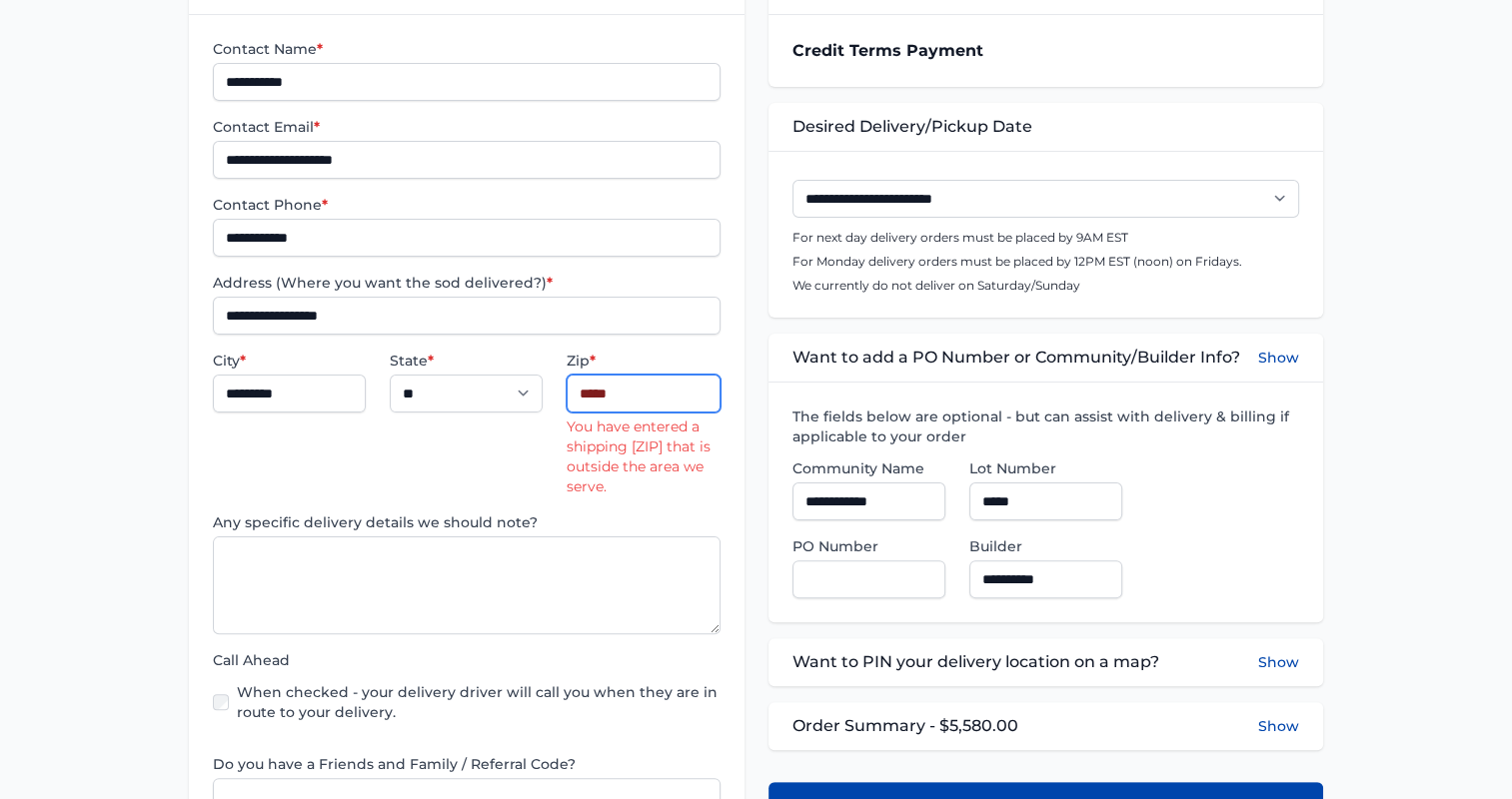 drag, startPoint x: 642, startPoint y: 390, endPoint x: 604, endPoint y: 386, distance: 38.209946 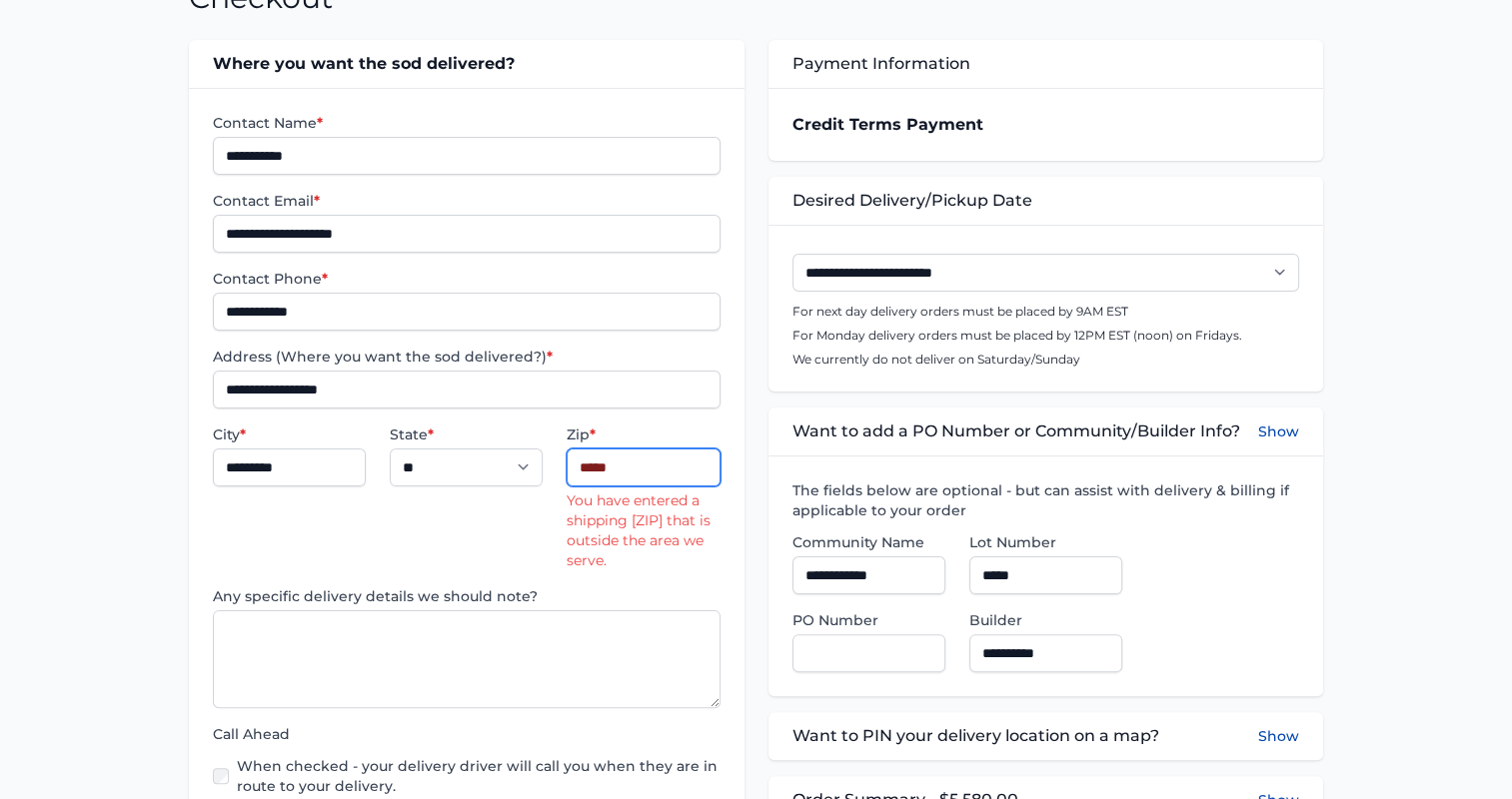 scroll, scrollTop: 300, scrollLeft: 0, axis: vertical 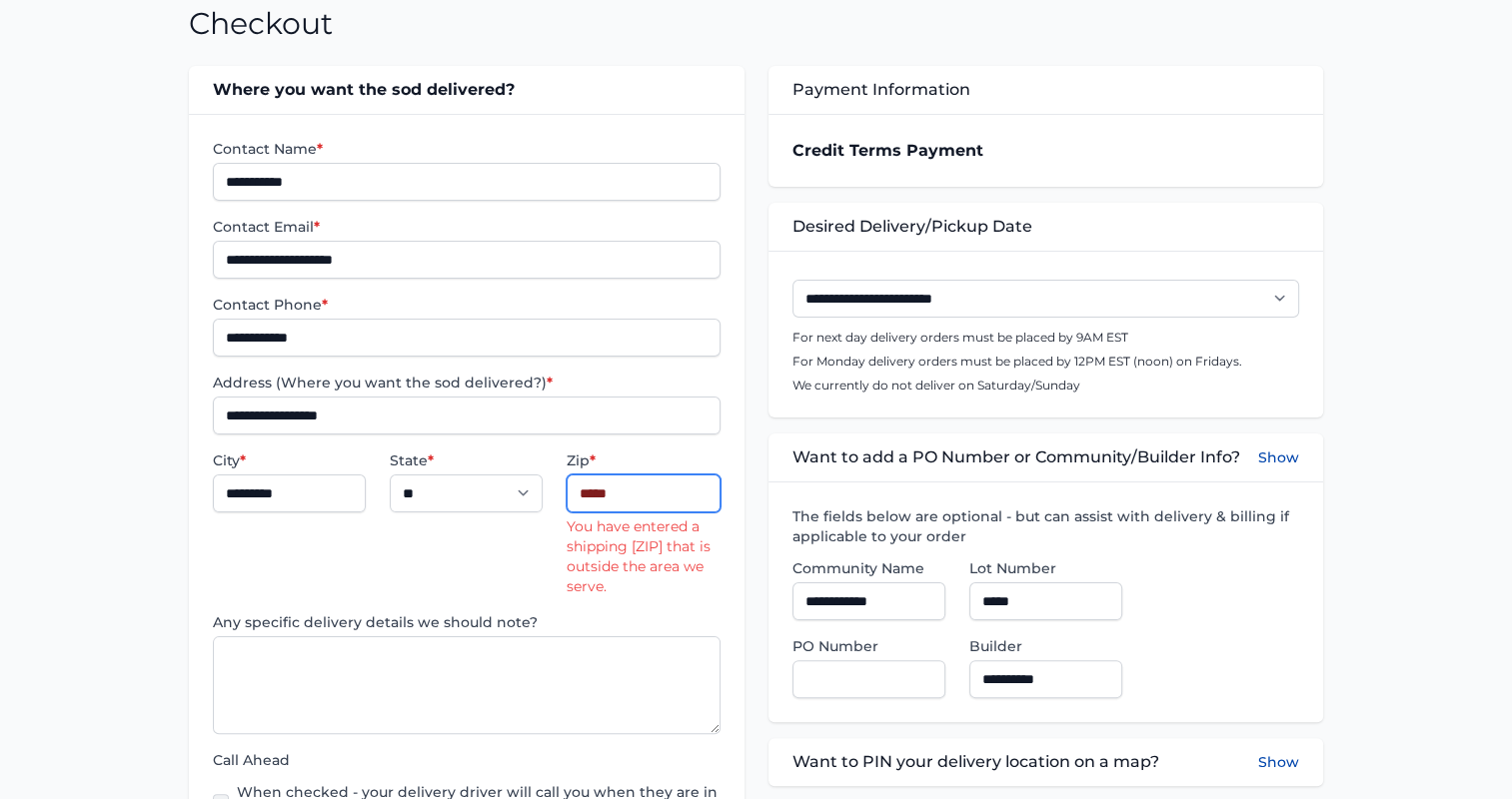 type on "*****" 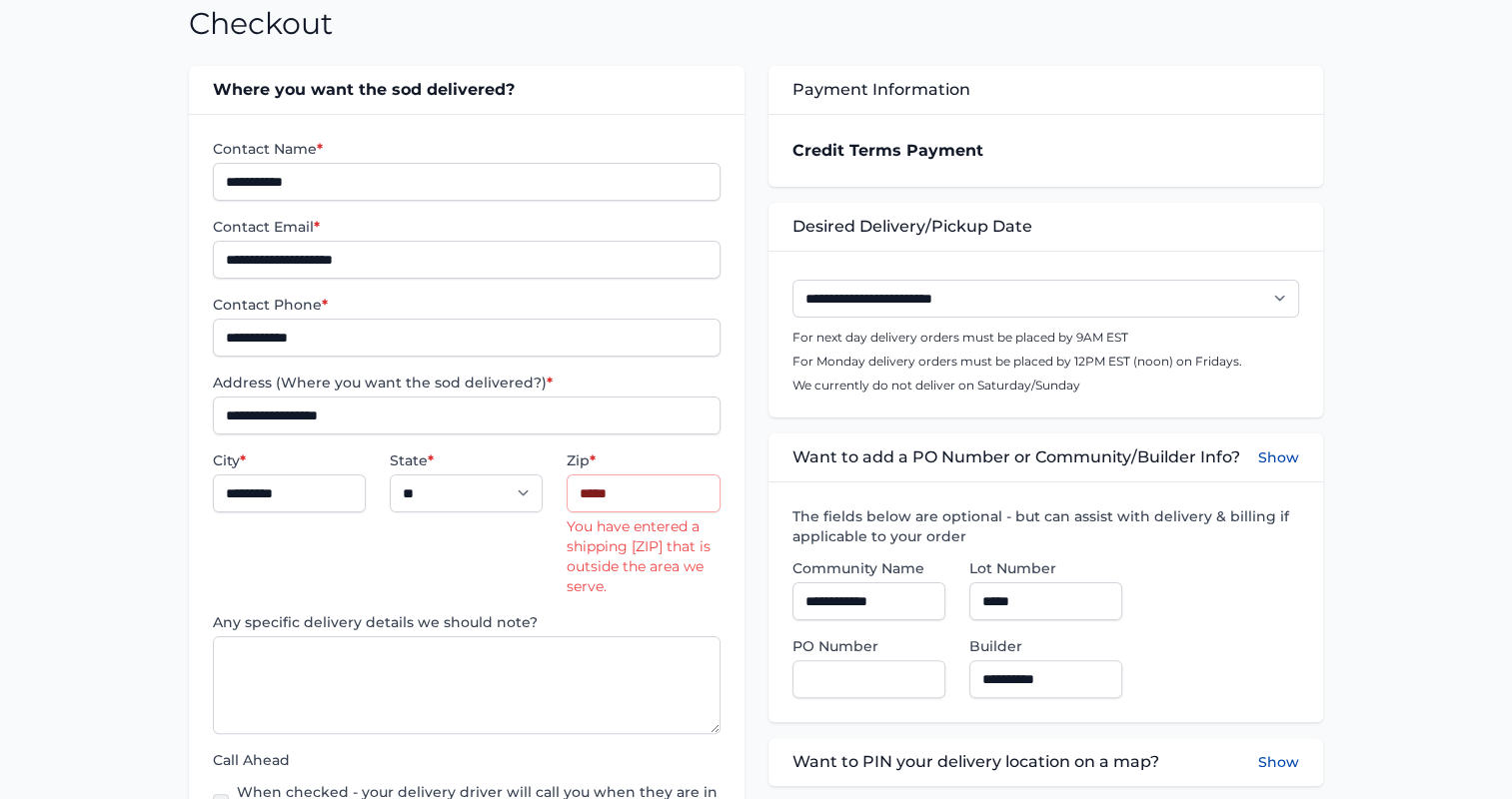 click on "**********" at bounding box center [1045, 334] 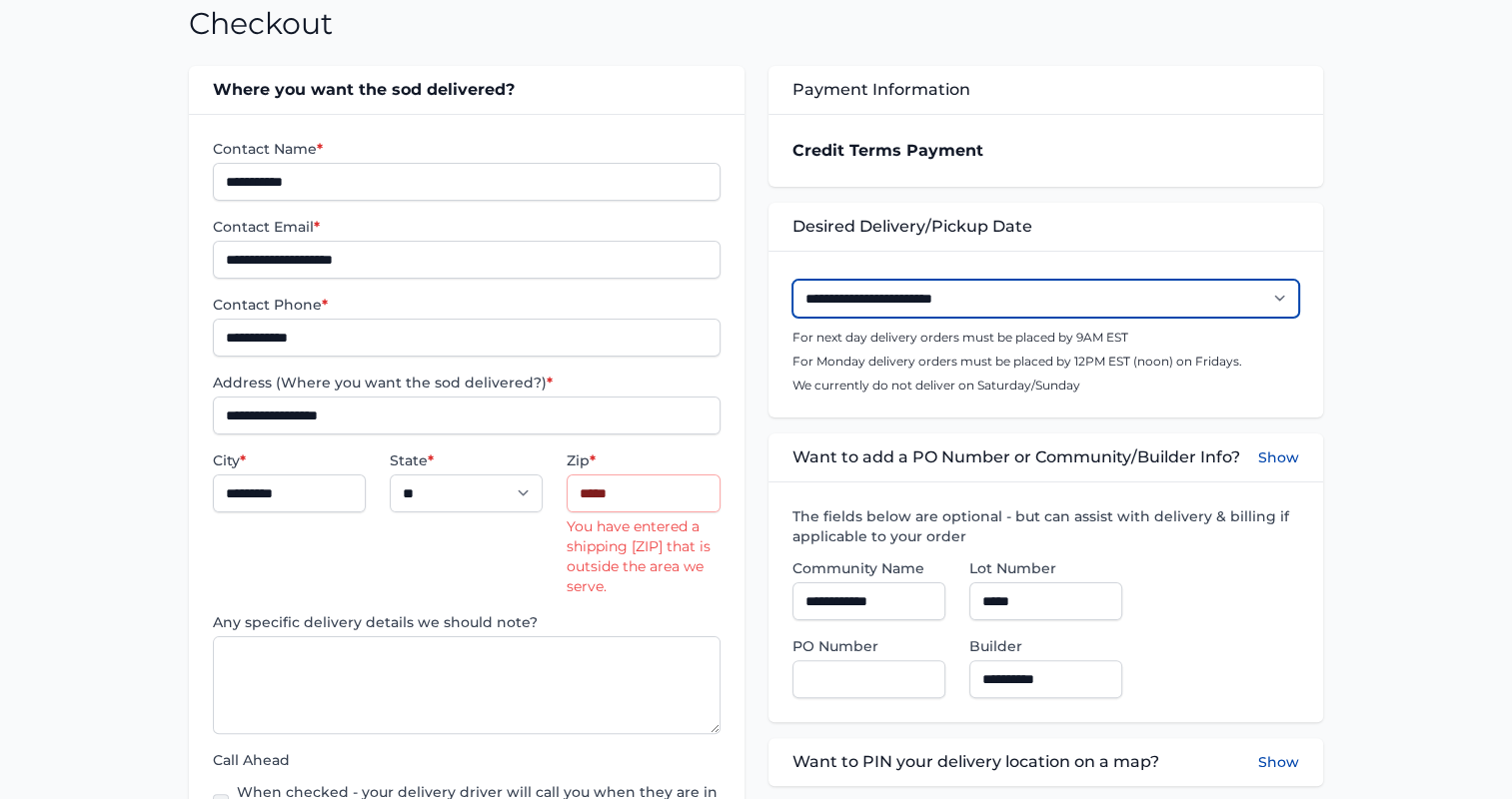 click on "**********" at bounding box center [1045, 299] 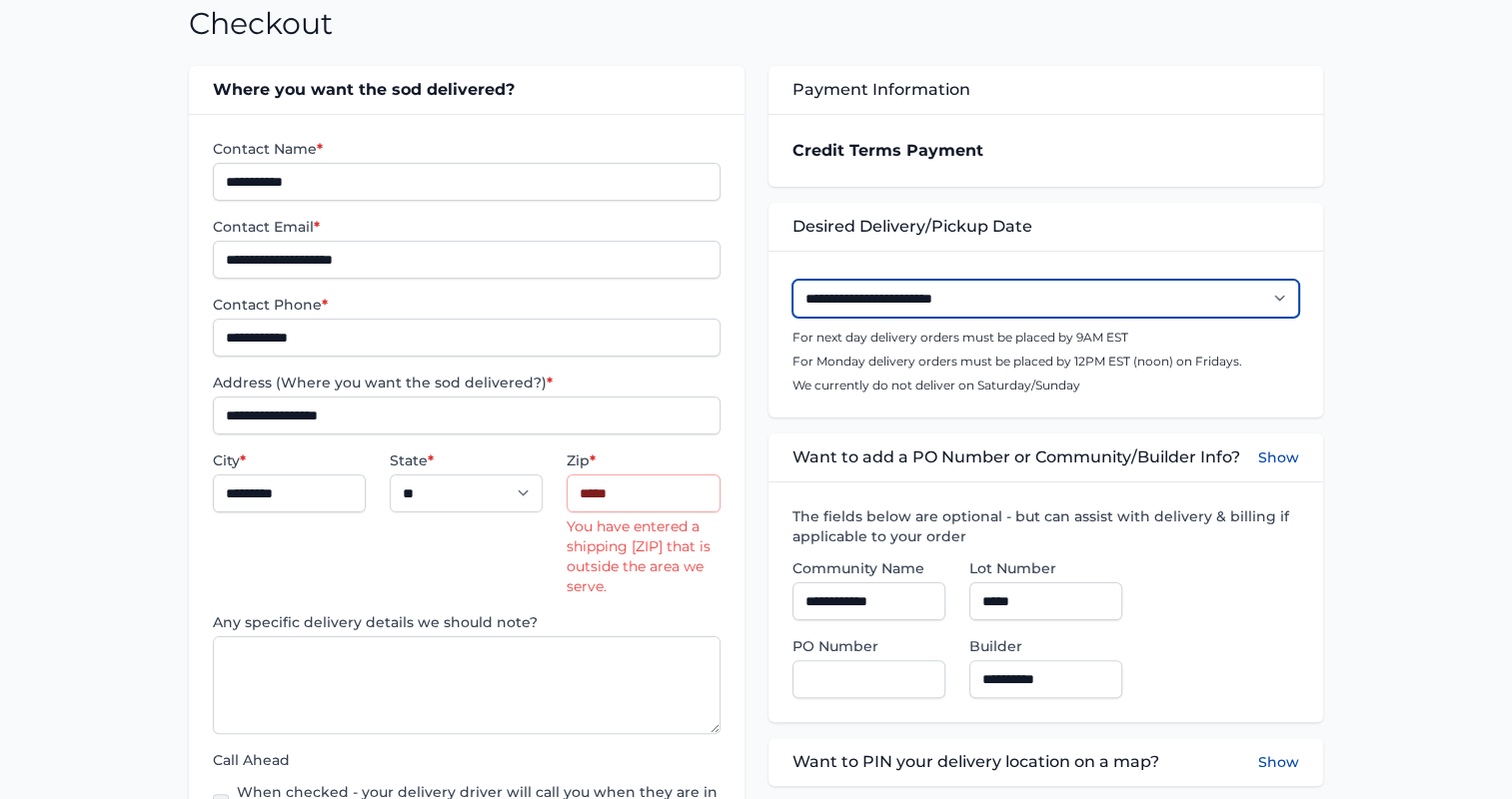 select on "**********" 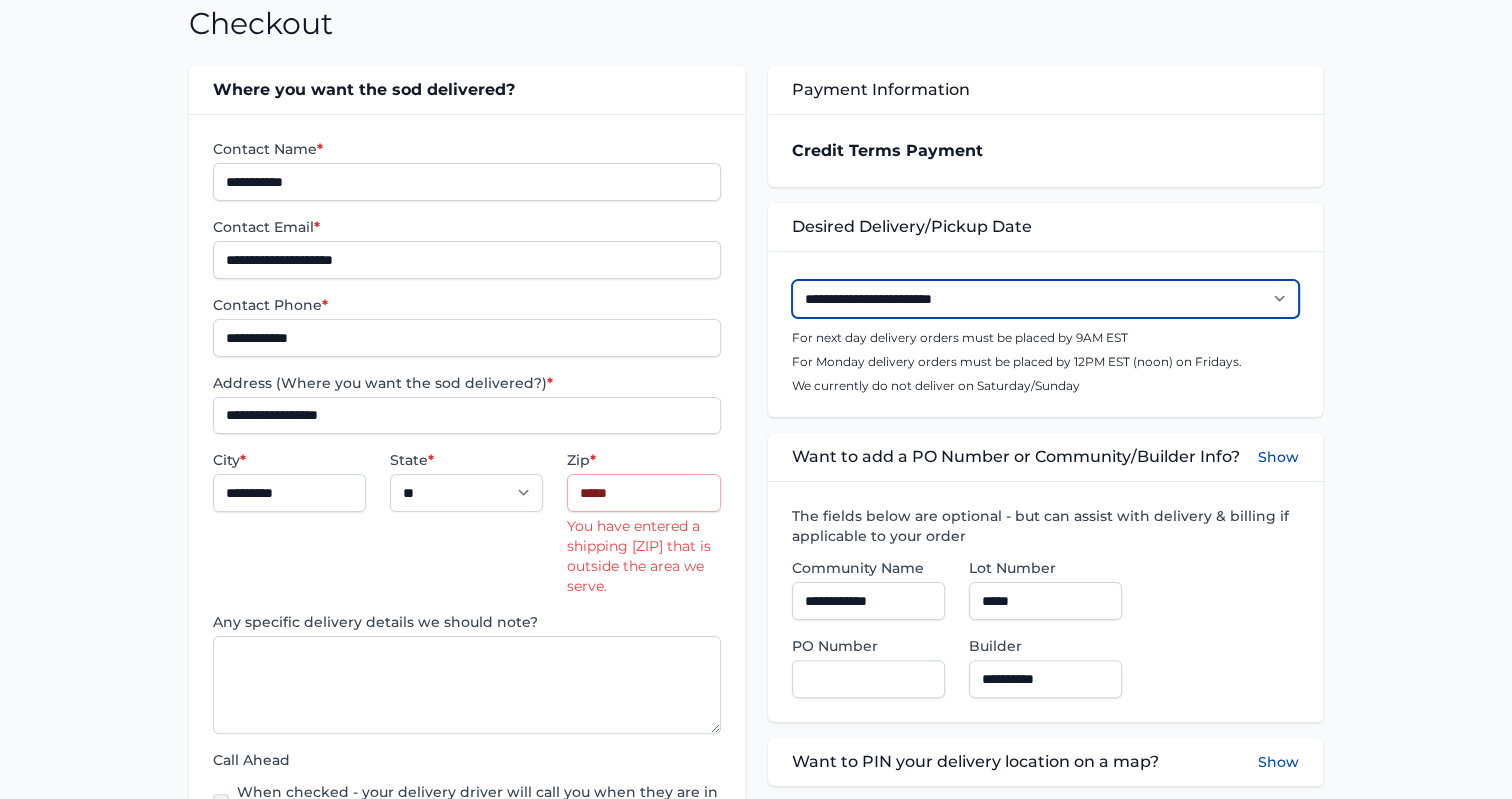 click on "**********" at bounding box center [1045, 299] 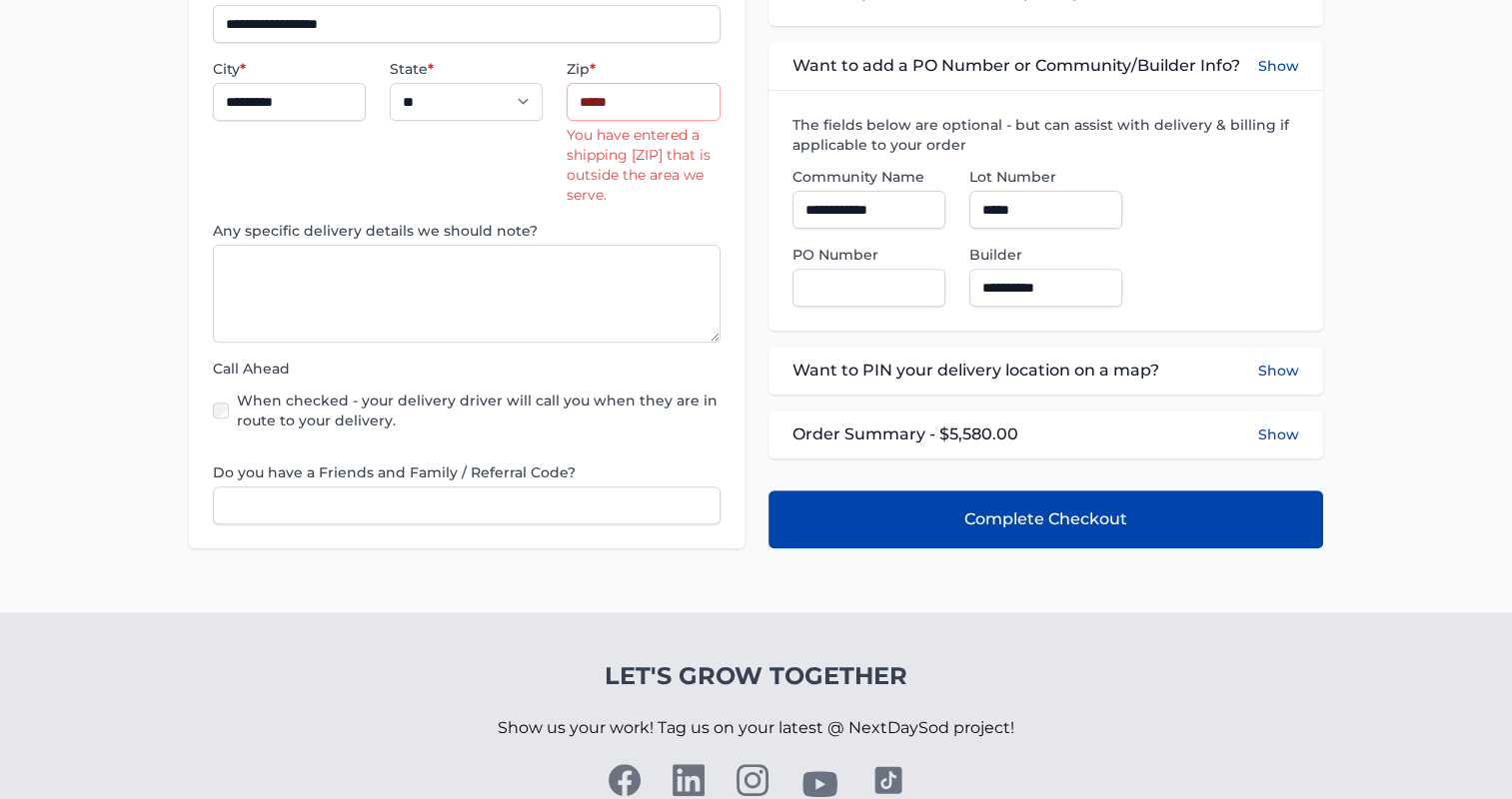 scroll, scrollTop: 699, scrollLeft: 0, axis: vertical 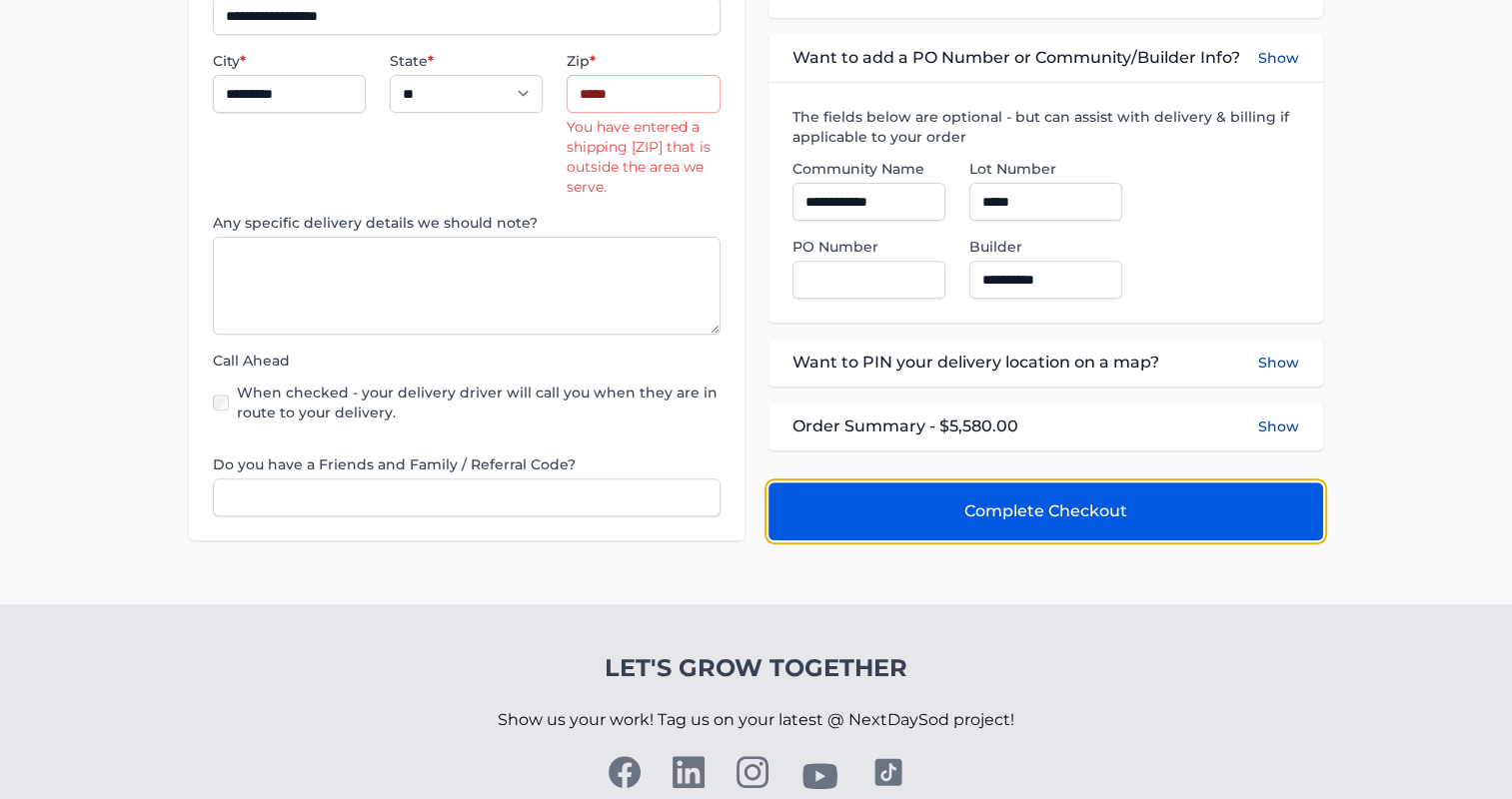 click on "Complete Checkout" at bounding box center (1045, 511) 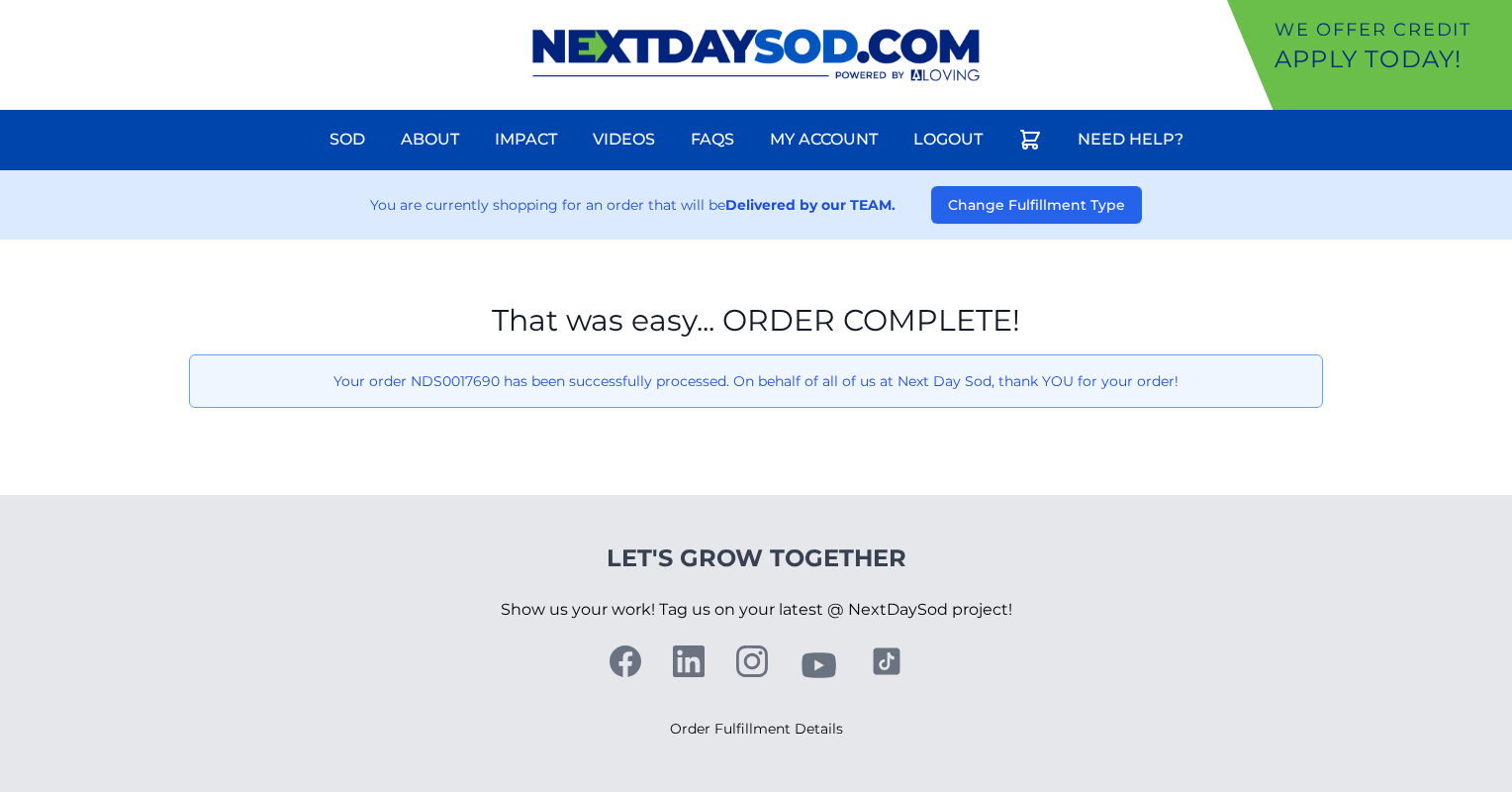 scroll, scrollTop: 0, scrollLeft: 0, axis: both 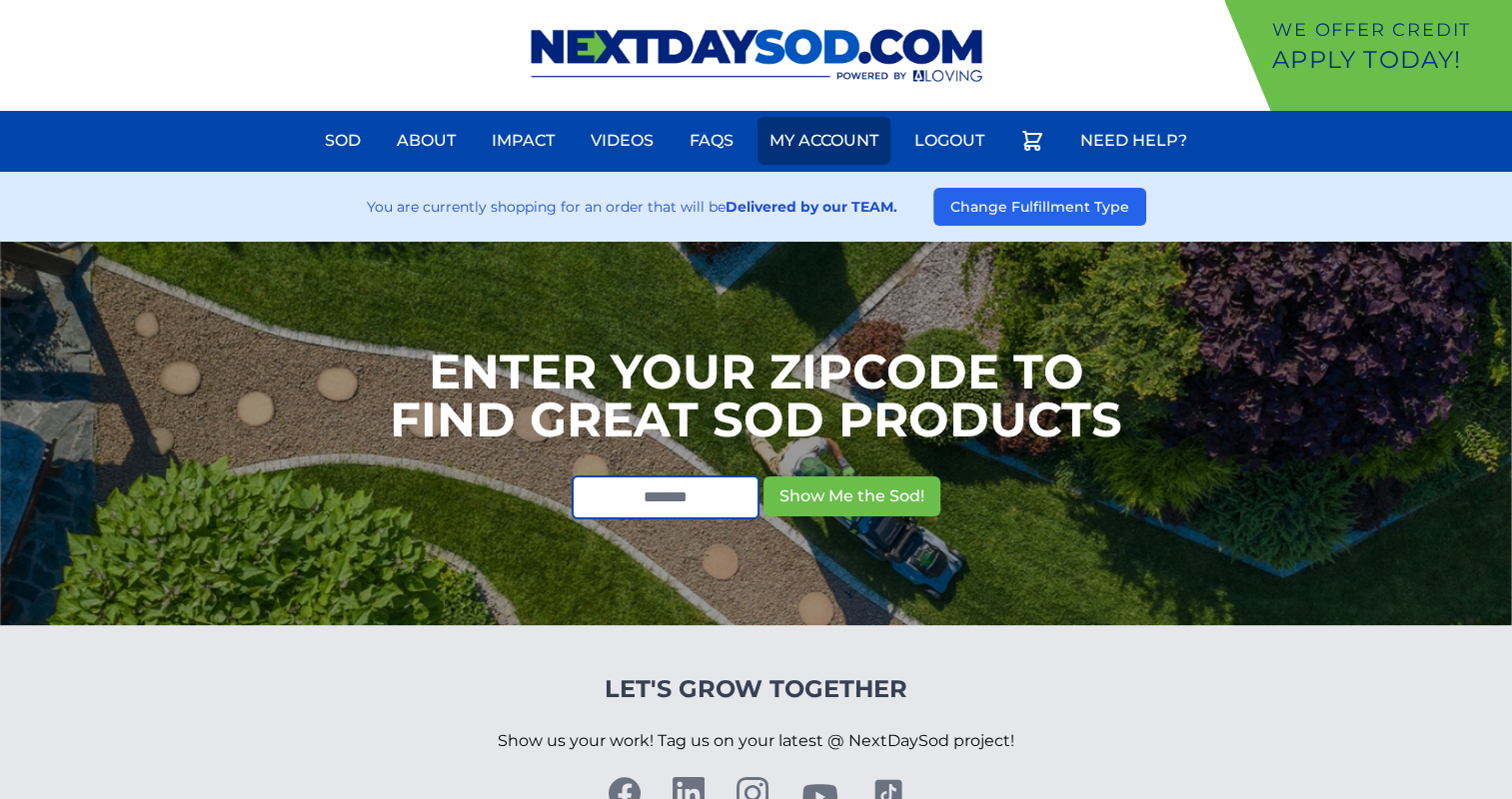 click on "My Account" at bounding box center (823, 141) 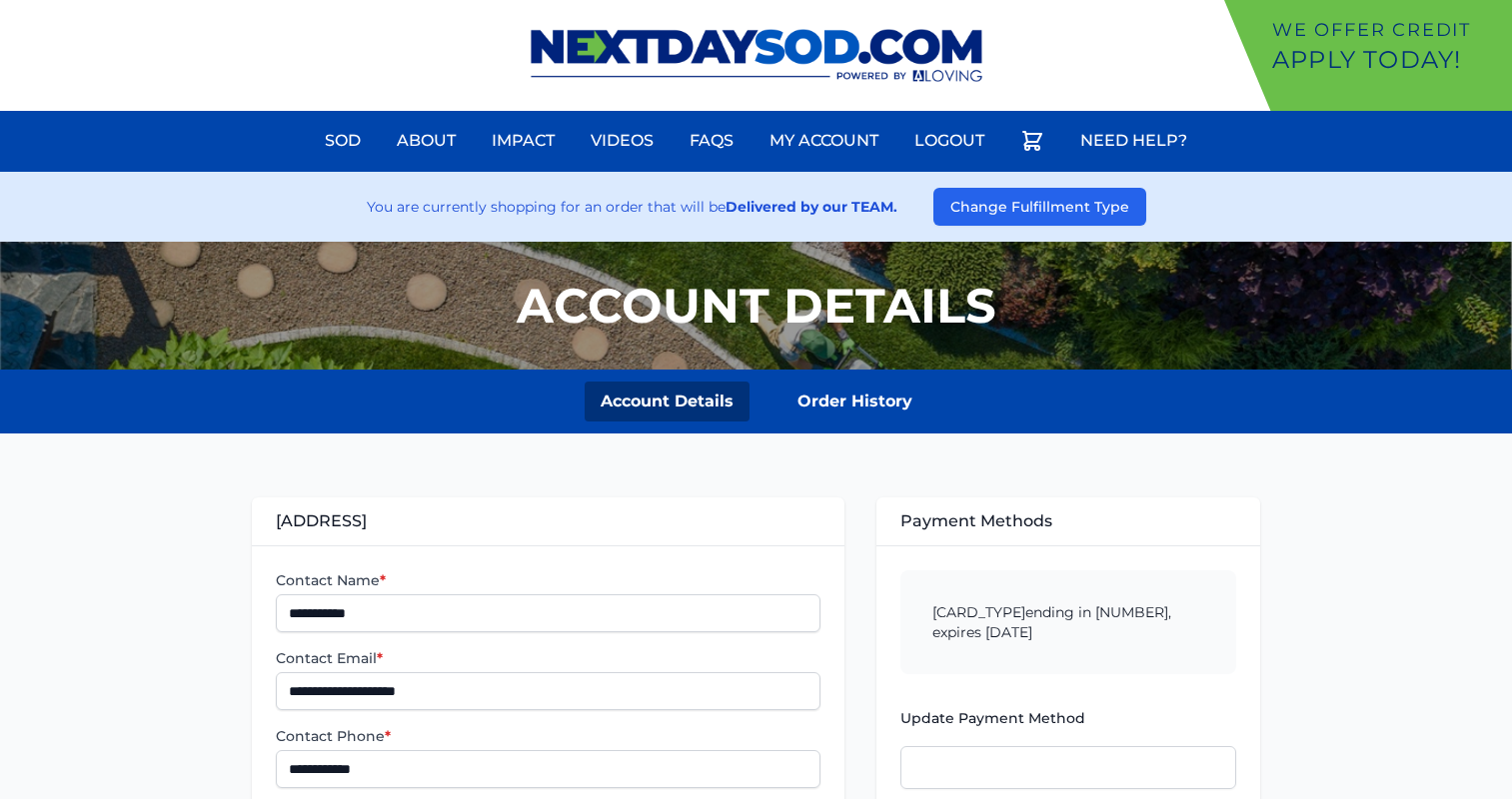 scroll, scrollTop: 0, scrollLeft: 0, axis: both 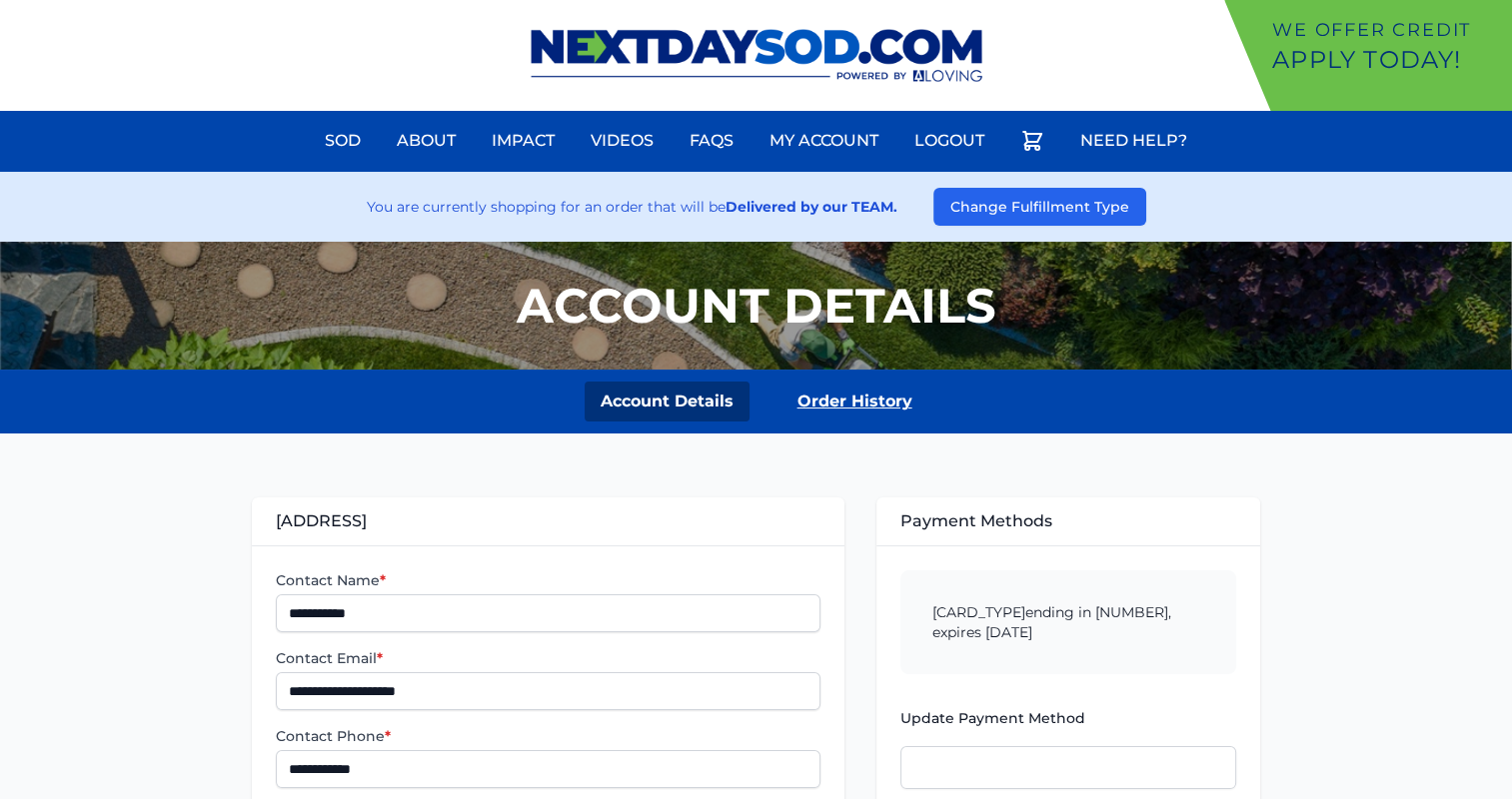 click on "Order History" at bounding box center (854, 401) 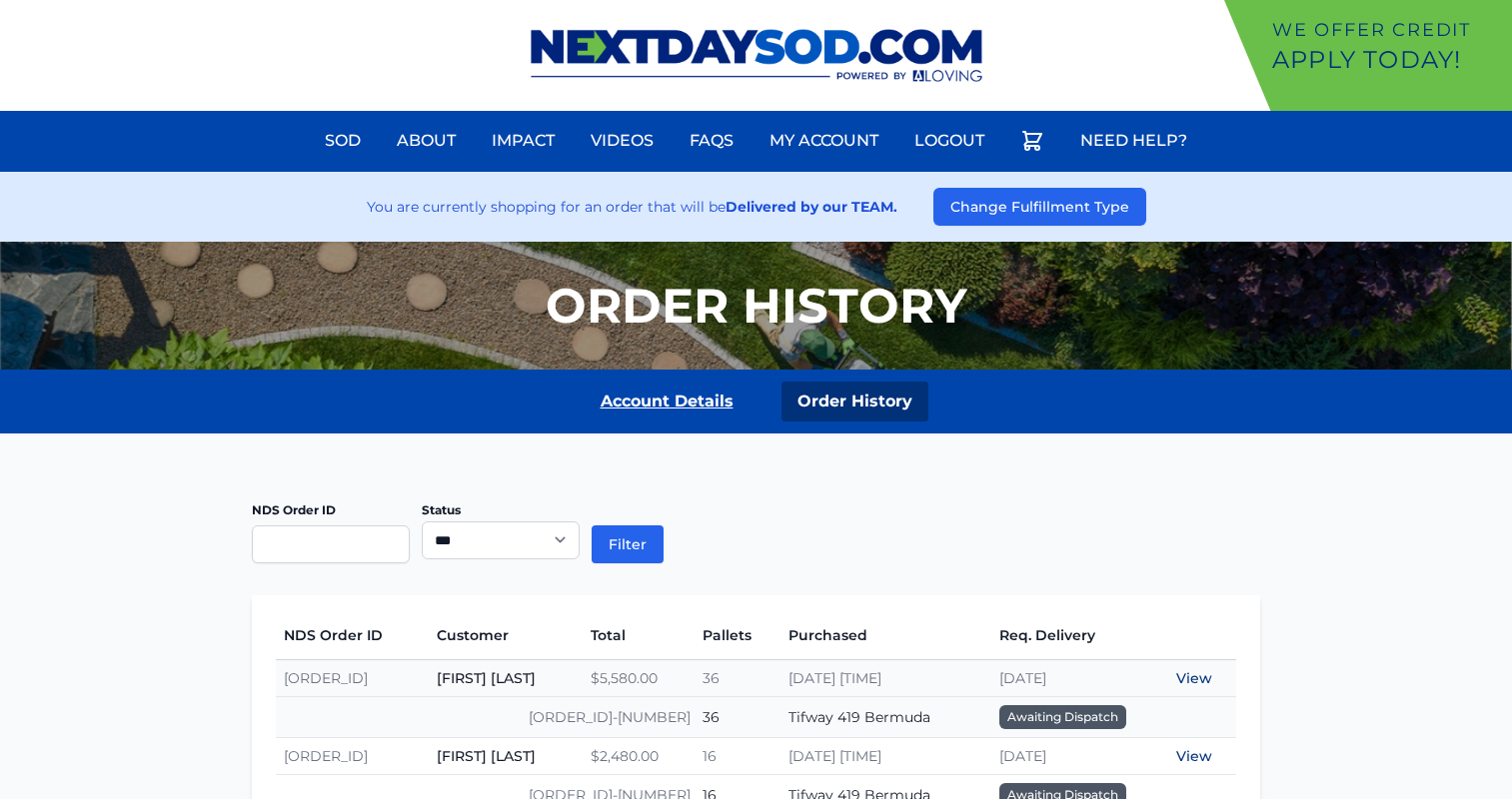 scroll, scrollTop: 0, scrollLeft: 0, axis: both 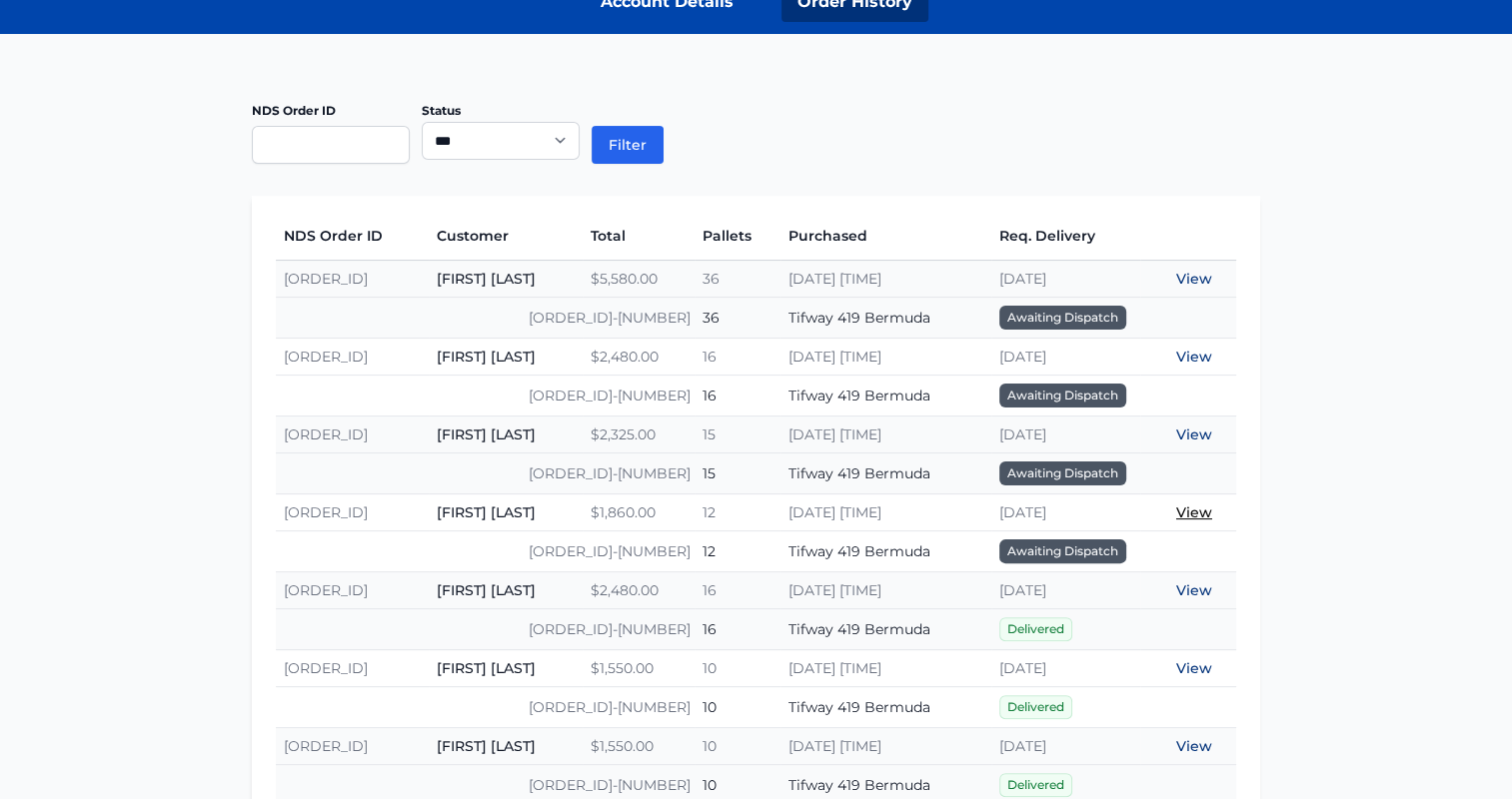 click on "View" at bounding box center (1194, 512) 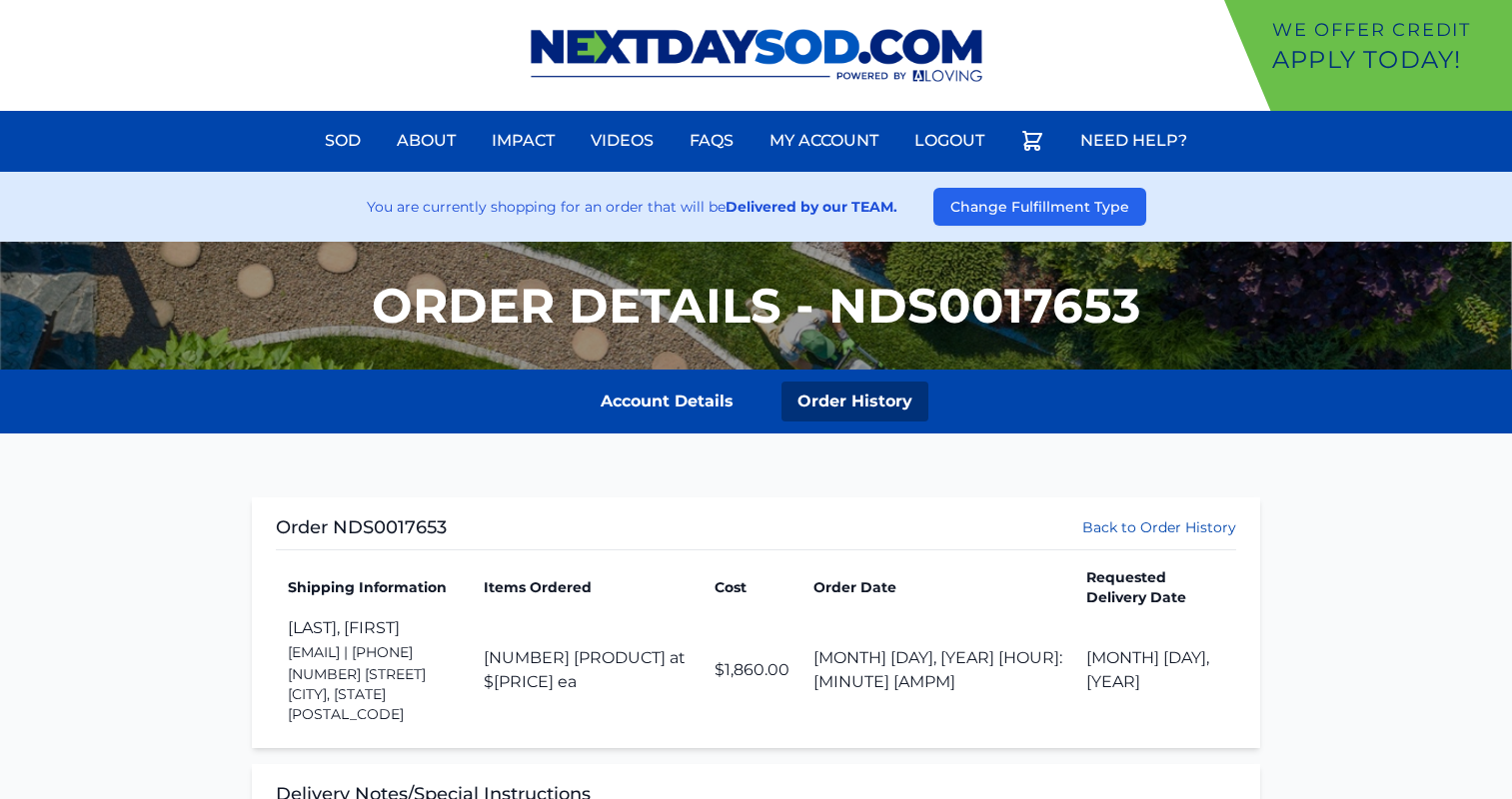 scroll, scrollTop: 0, scrollLeft: 0, axis: both 